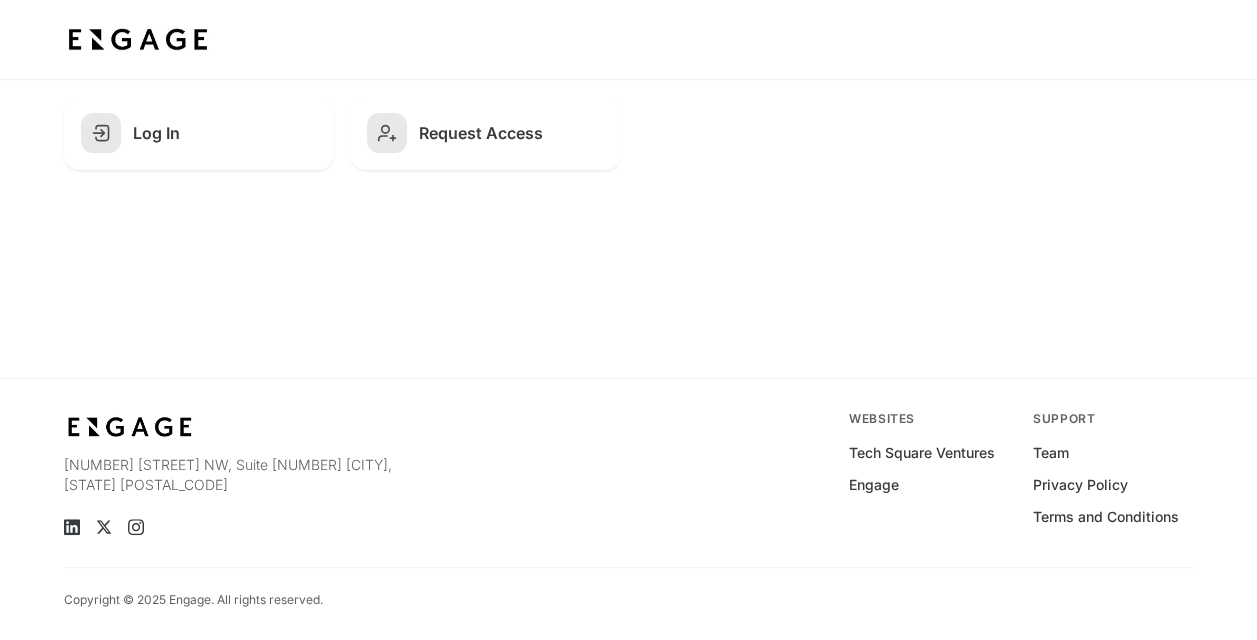 scroll, scrollTop: 0, scrollLeft: 0, axis: both 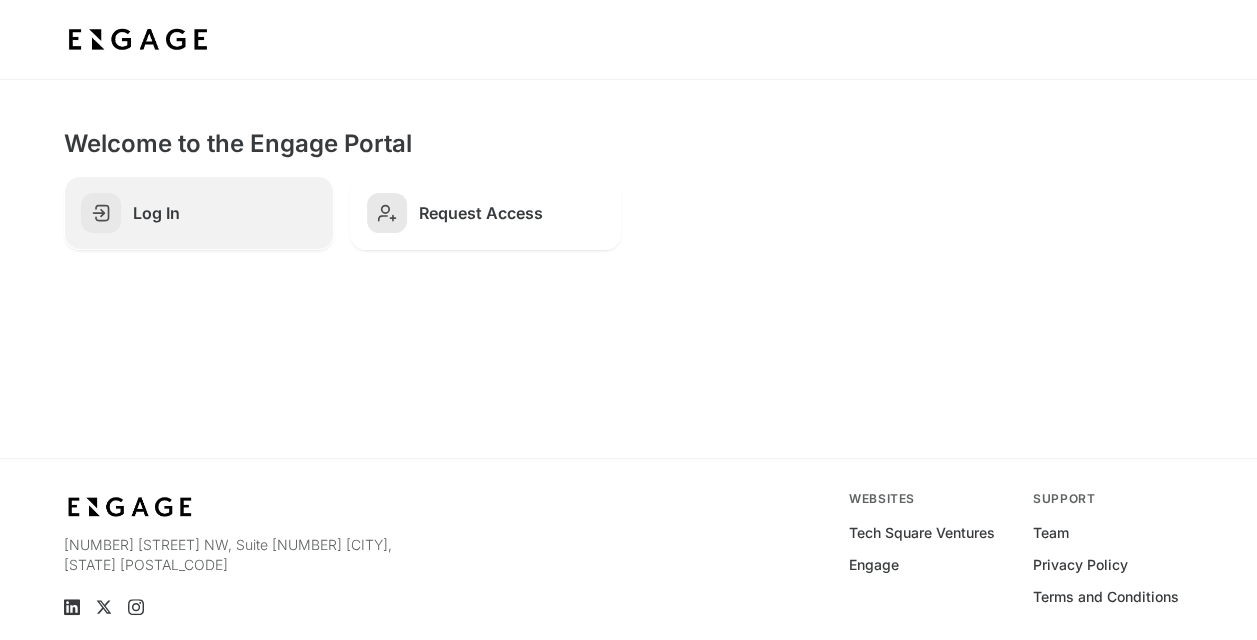 click on "Log In" at bounding box center [225, 213] 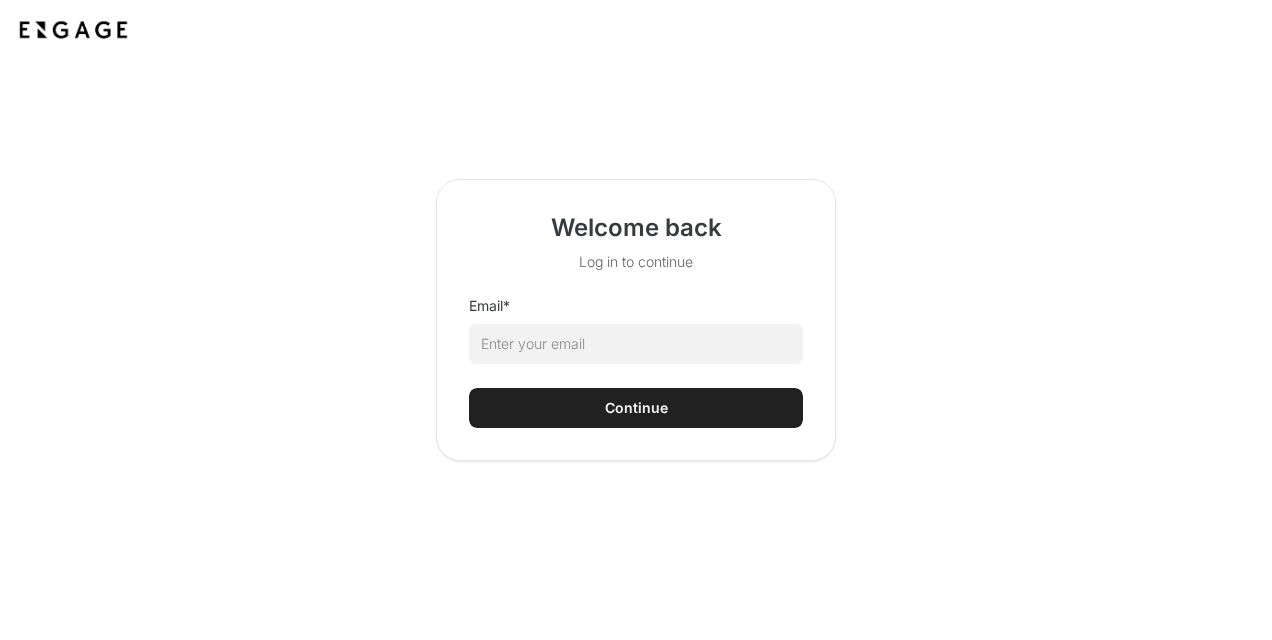 scroll, scrollTop: 0, scrollLeft: 0, axis: both 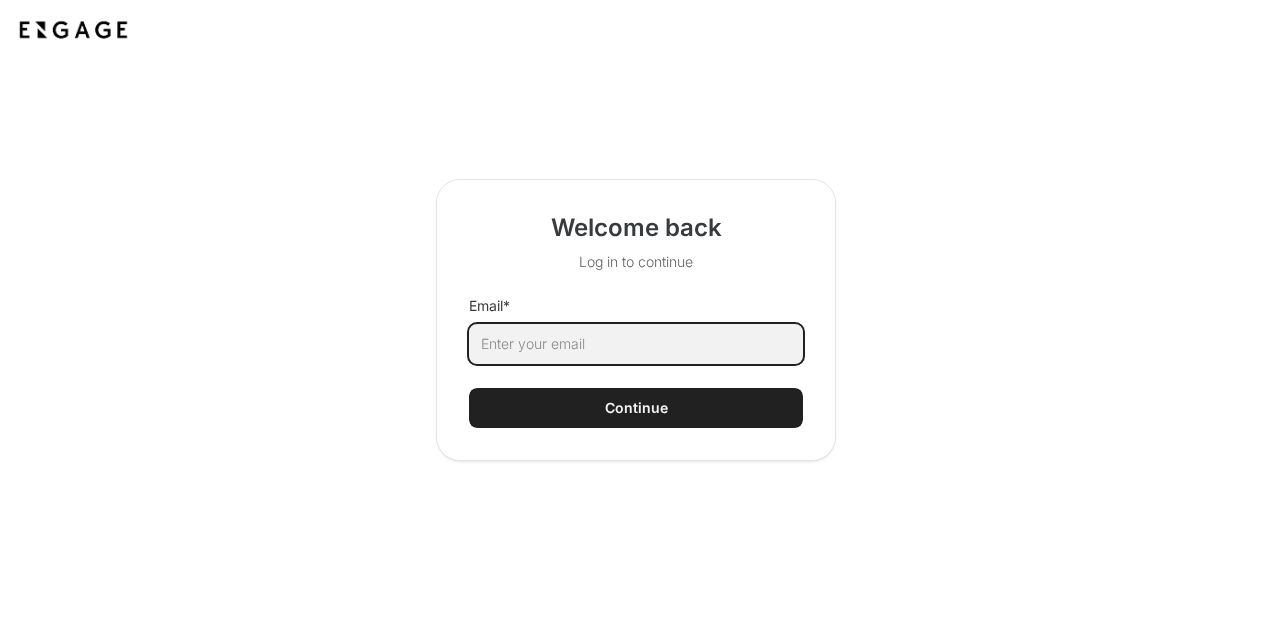 click on "Email  *" at bounding box center [636, 344] 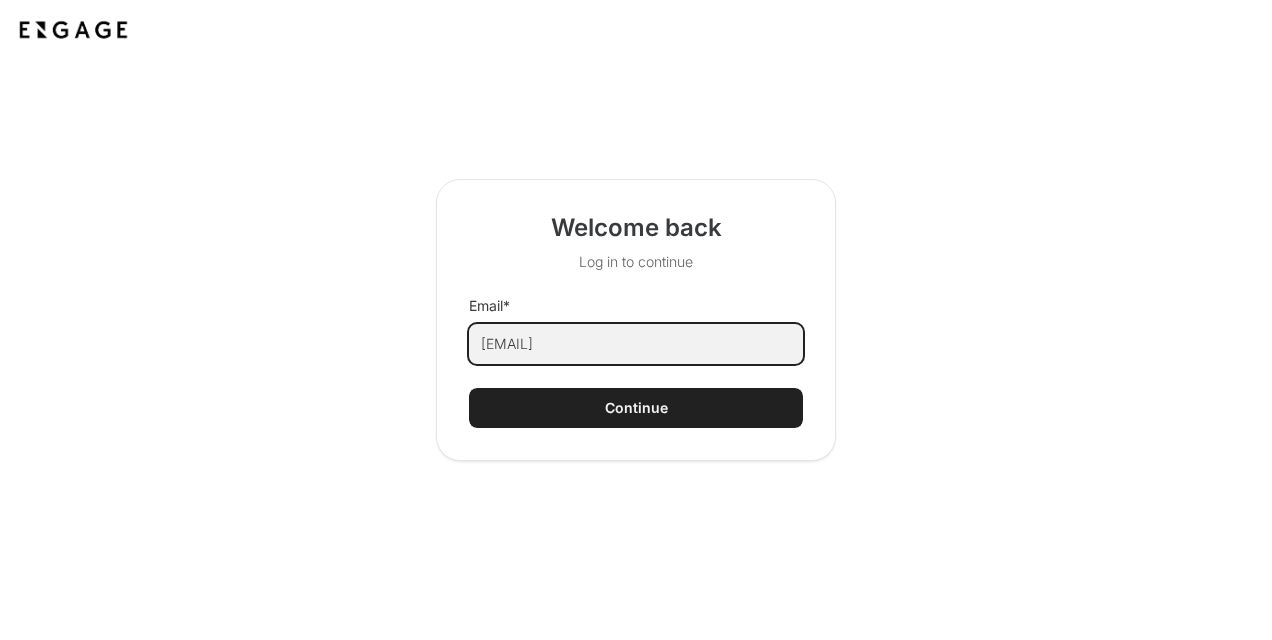 type on "mhyldebrandt@coca-cola.com" 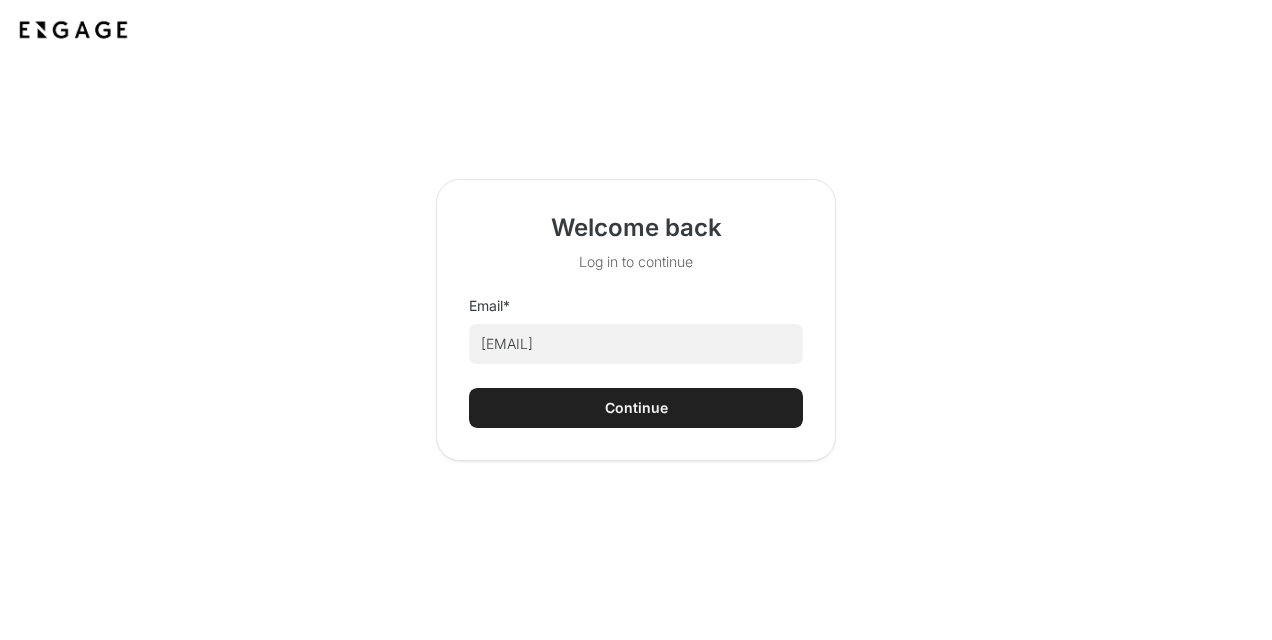 click on "Continue" at bounding box center [636, 408] 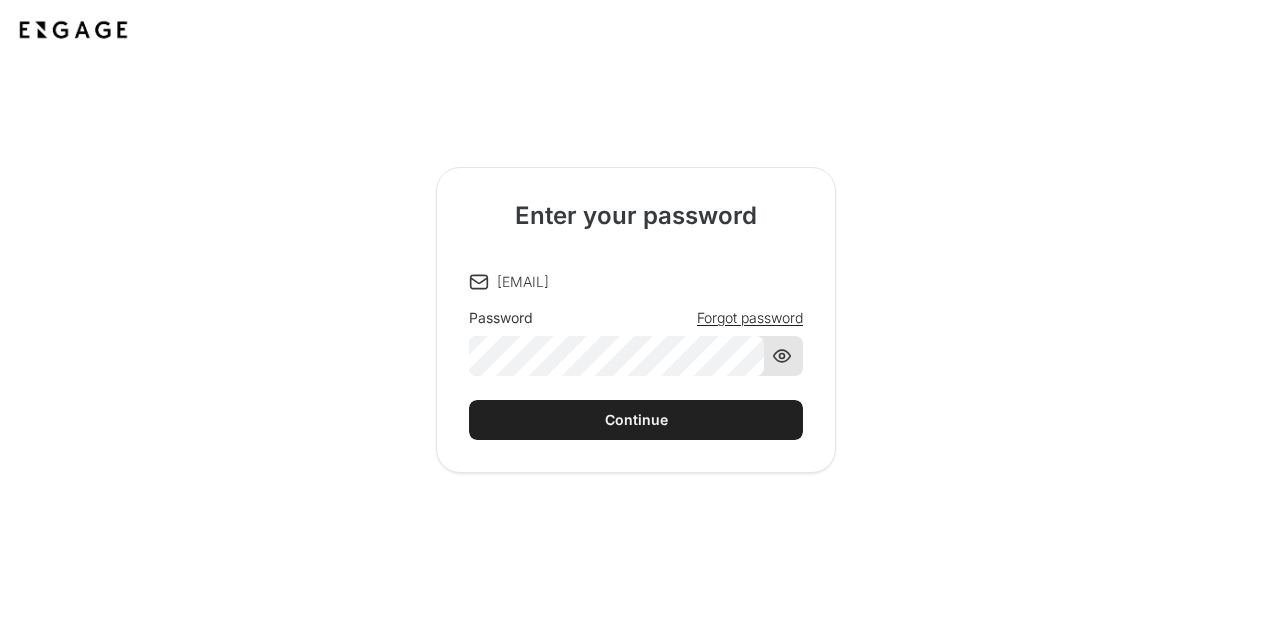 click 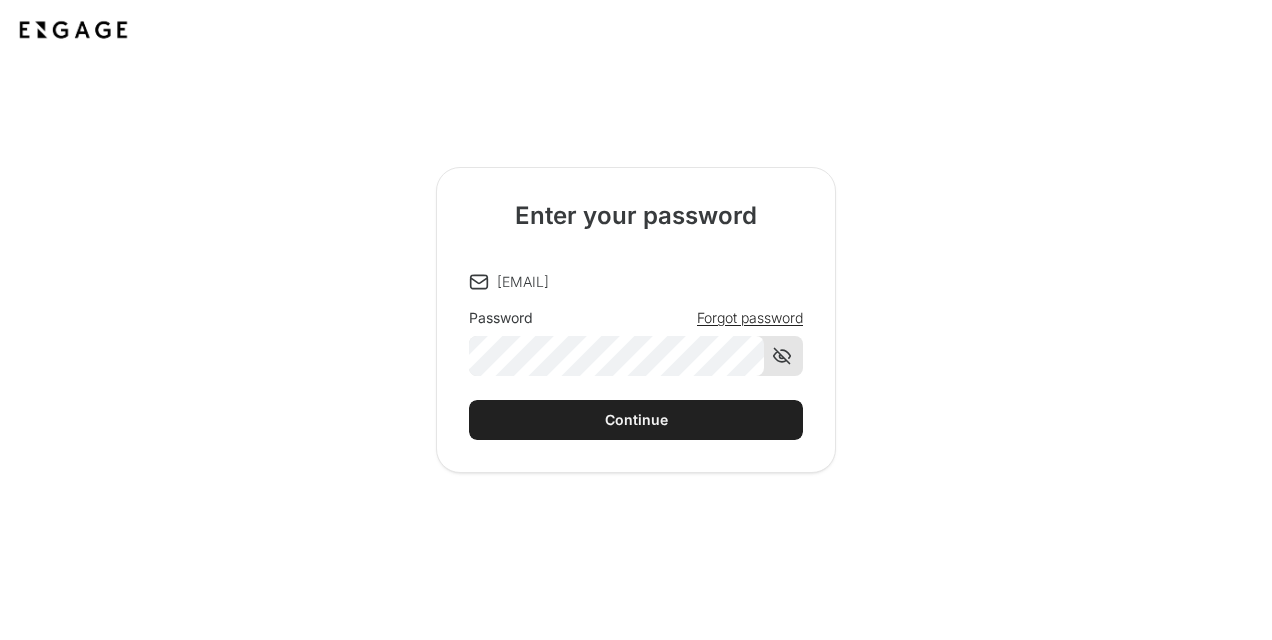 click on "Continue" at bounding box center (636, 420) 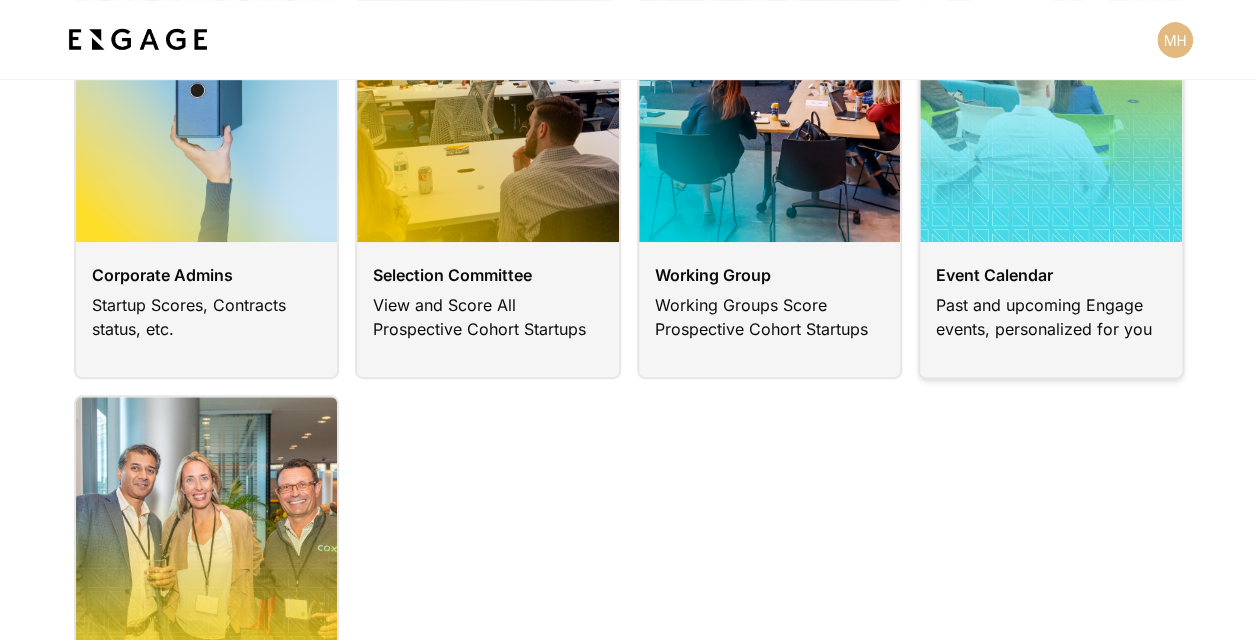 scroll, scrollTop: 300, scrollLeft: 0, axis: vertical 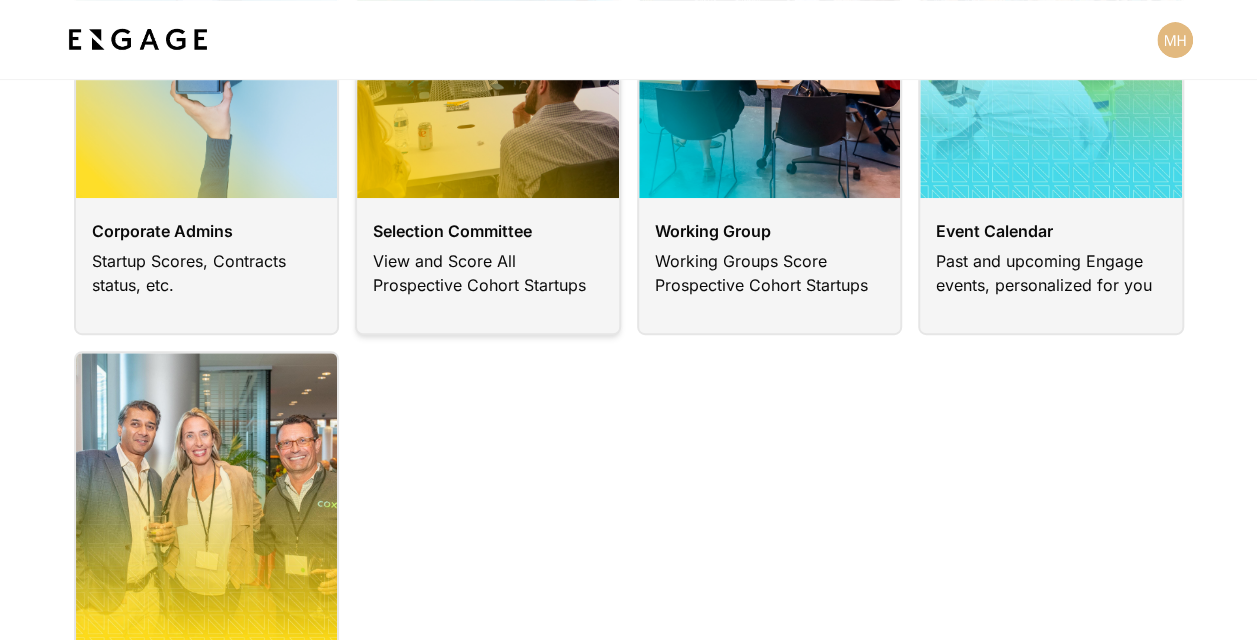click at bounding box center (488, 105) 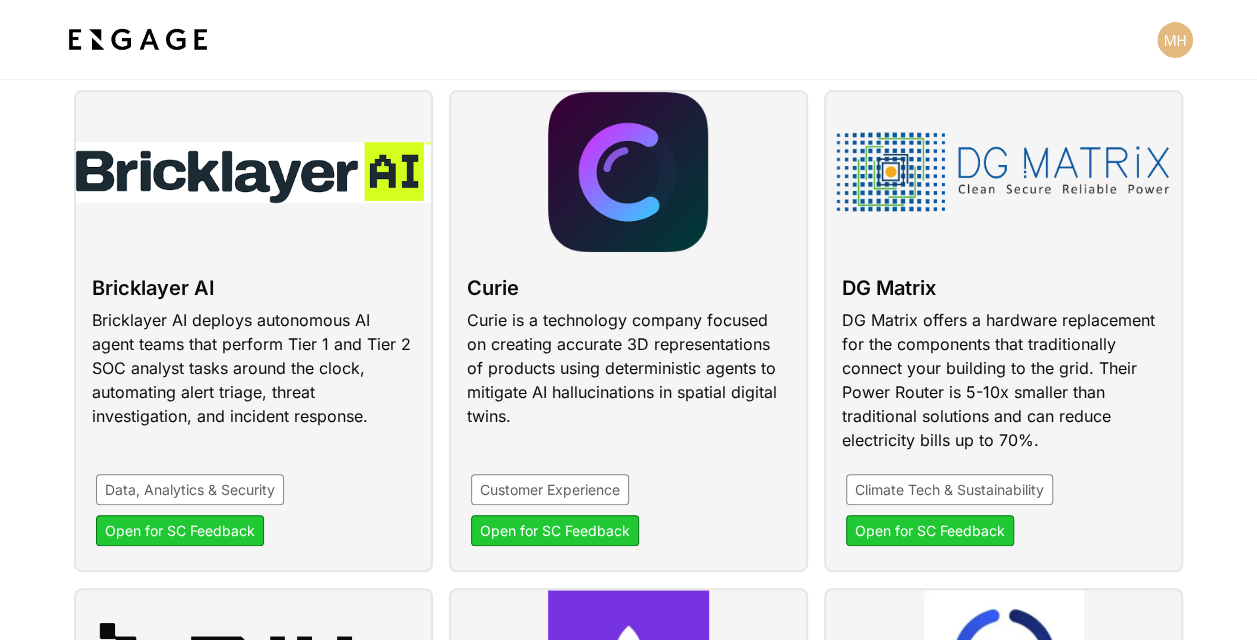 scroll, scrollTop: 400, scrollLeft: 0, axis: vertical 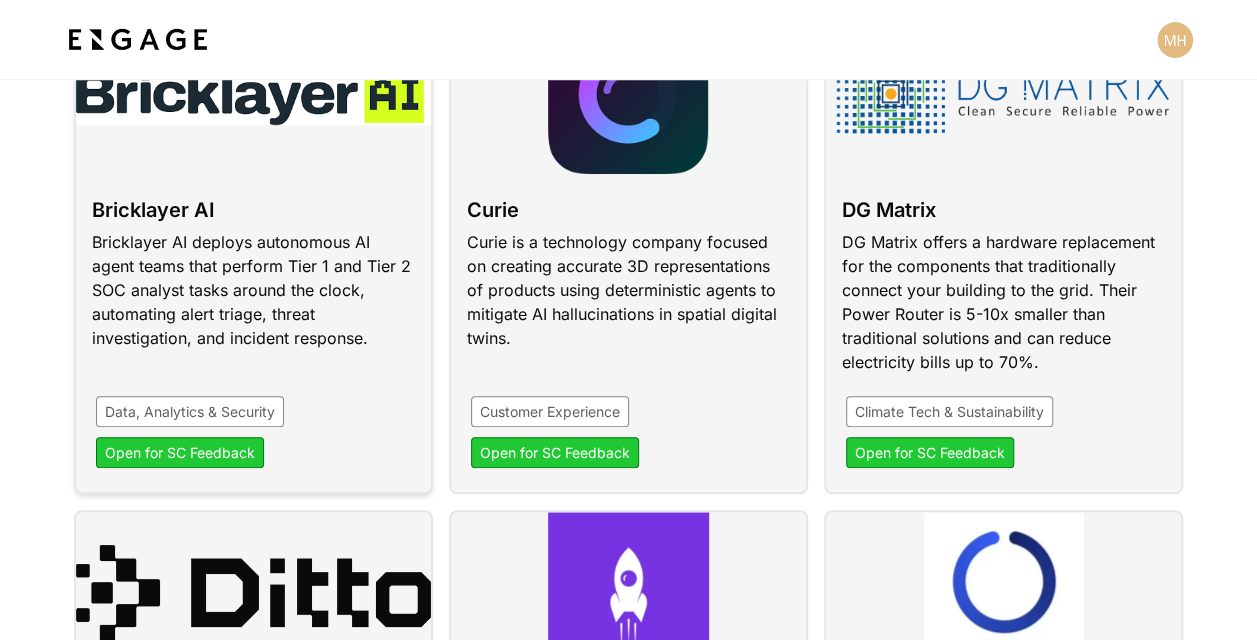 click at bounding box center [253, 253] 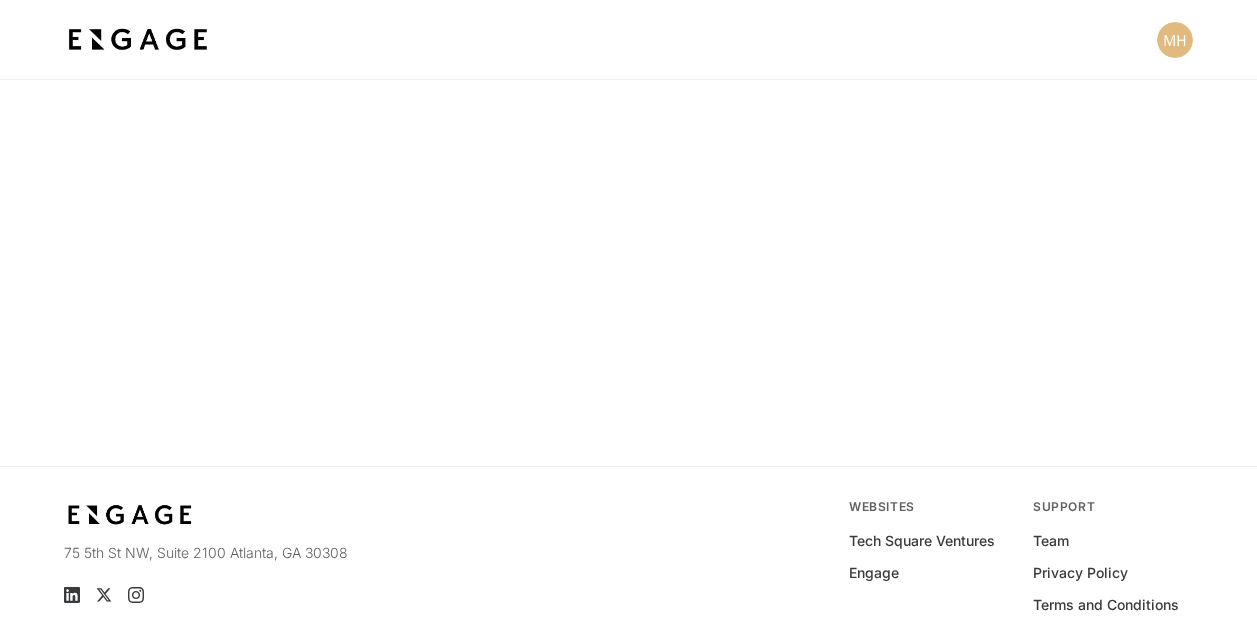 scroll, scrollTop: 0, scrollLeft: 0, axis: both 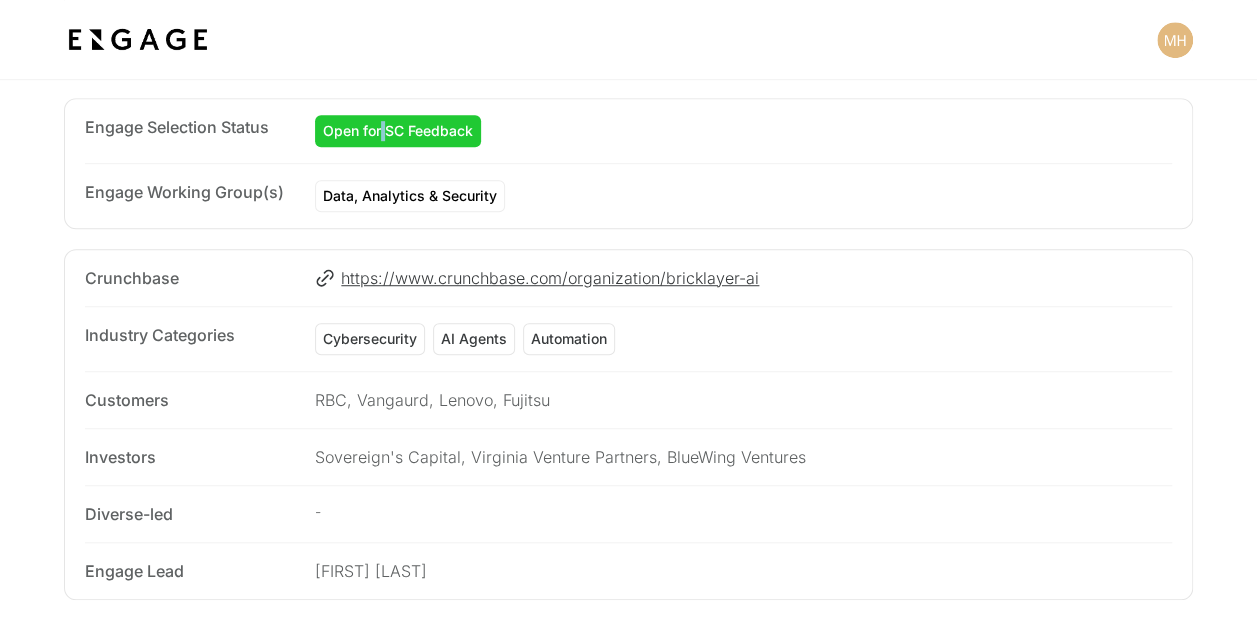 click on "Open for SC Feedback" at bounding box center (398, 131) 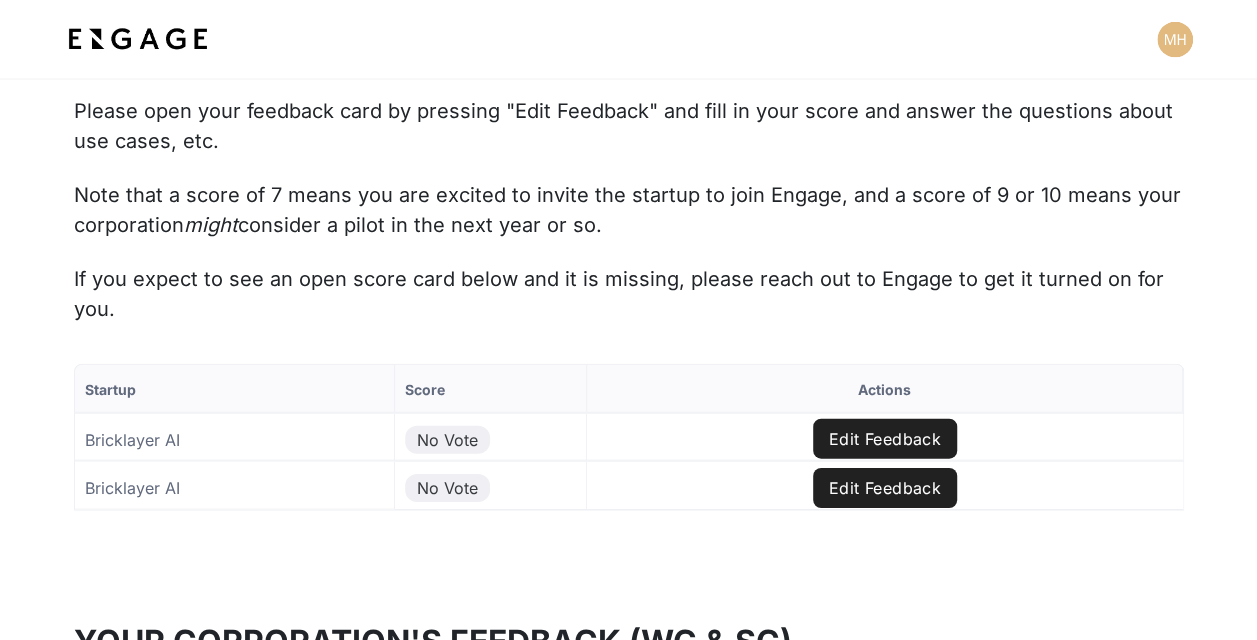scroll, scrollTop: 2064, scrollLeft: 0, axis: vertical 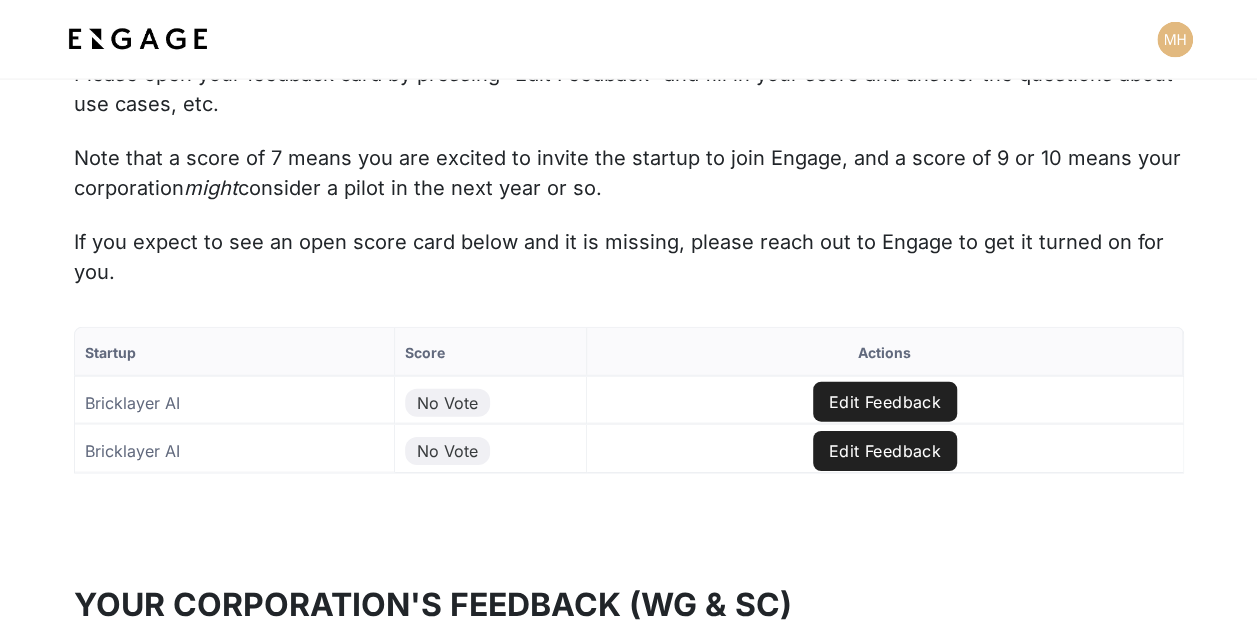 click on "Edit Feedback" at bounding box center [885, 402] 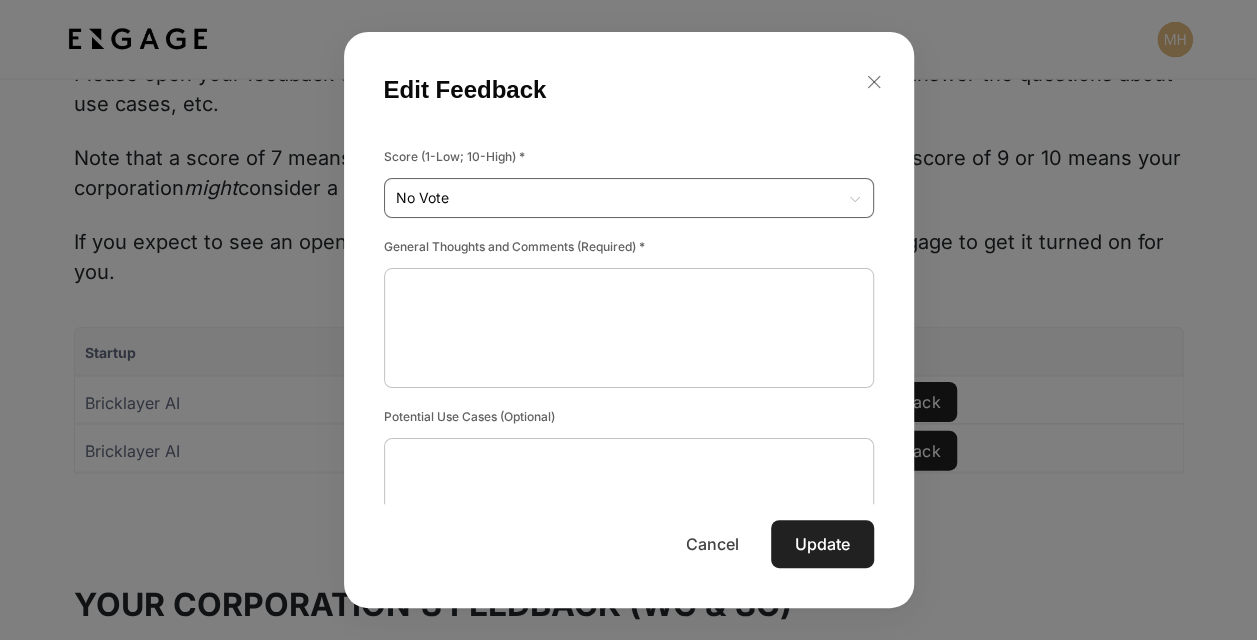 click on "Startup
Score
Actions Bricklayer AI No Vote Edit Feedback Bricklayer AI No Vote Edit Feedback
to
of
Page
of
Edit Feedback Score (1-Low; 10-High) *  No Vote No Vote ​ x ​ x ​ x" at bounding box center (628, 436) 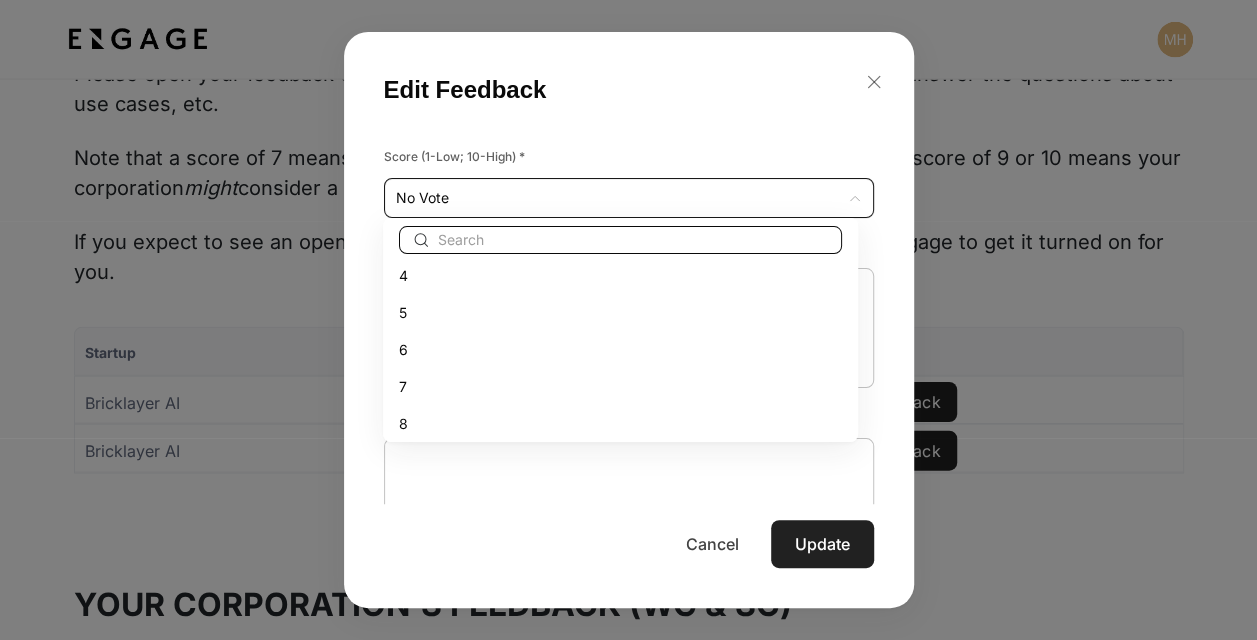scroll, scrollTop: 242, scrollLeft: 0, axis: vertical 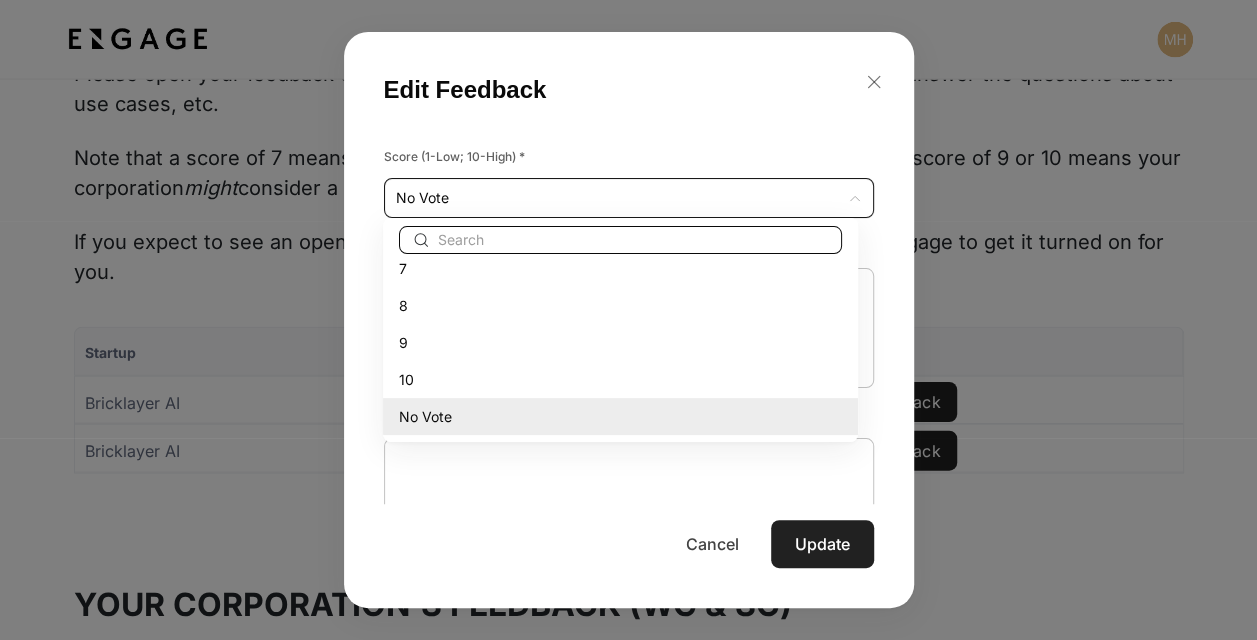 click on "10" at bounding box center (620, 379) 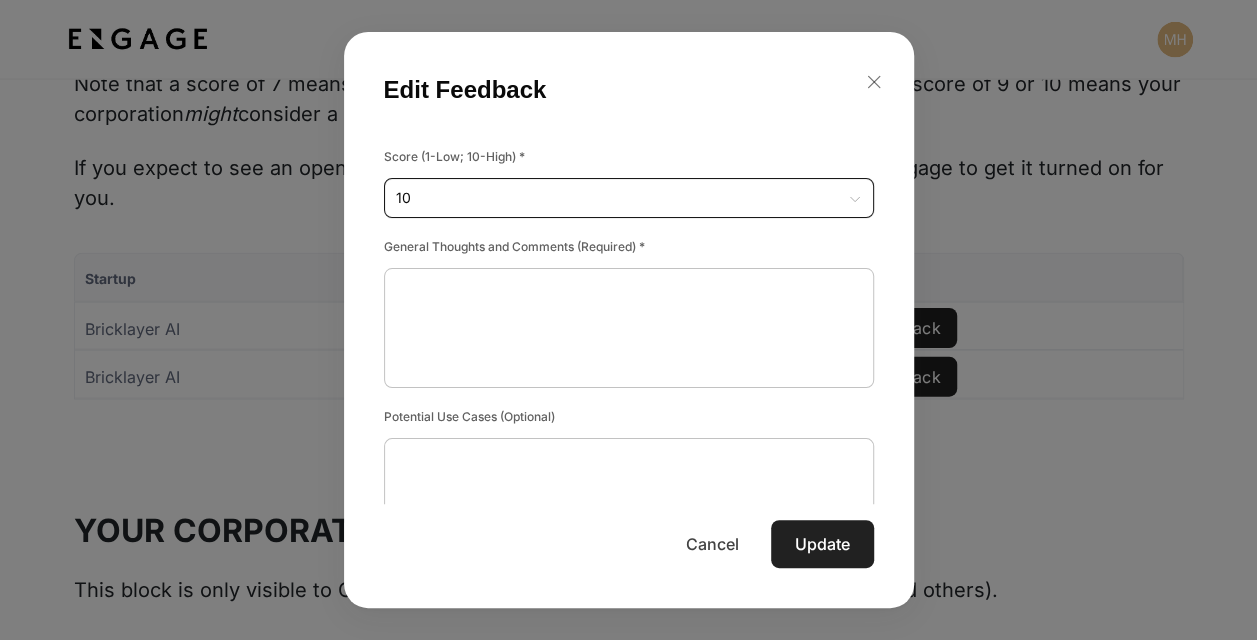 scroll, scrollTop: 2164, scrollLeft: 0, axis: vertical 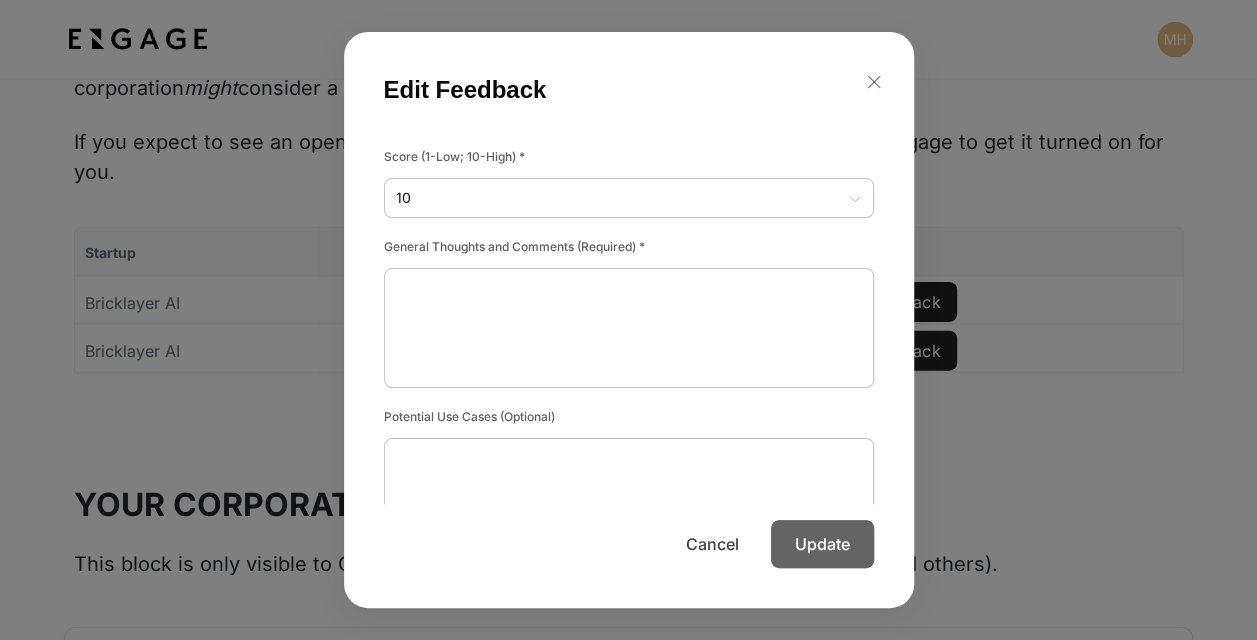 click on "Update" at bounding box center [822, 544] 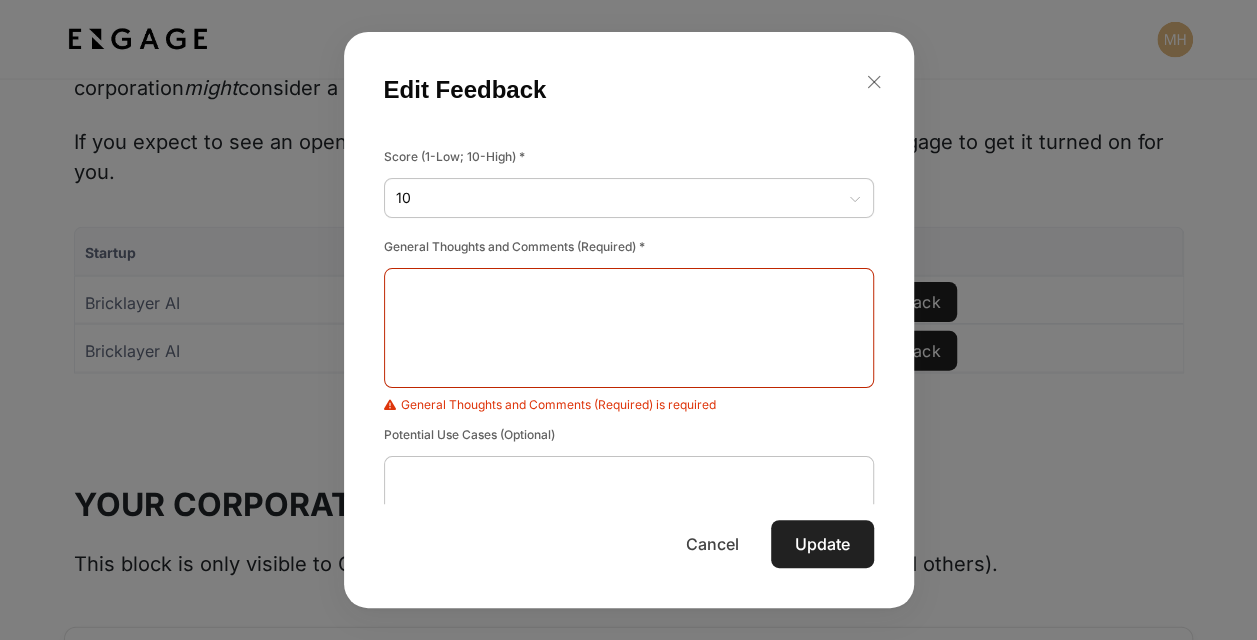 click at bounding box center [629, 328] 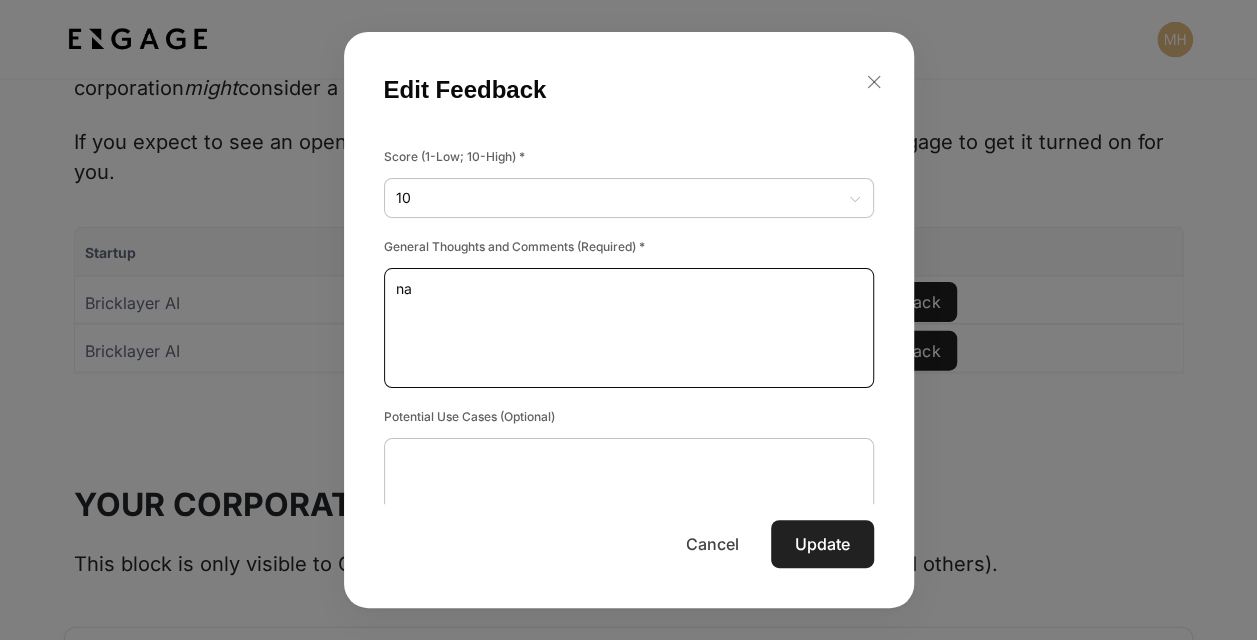 type on "na" 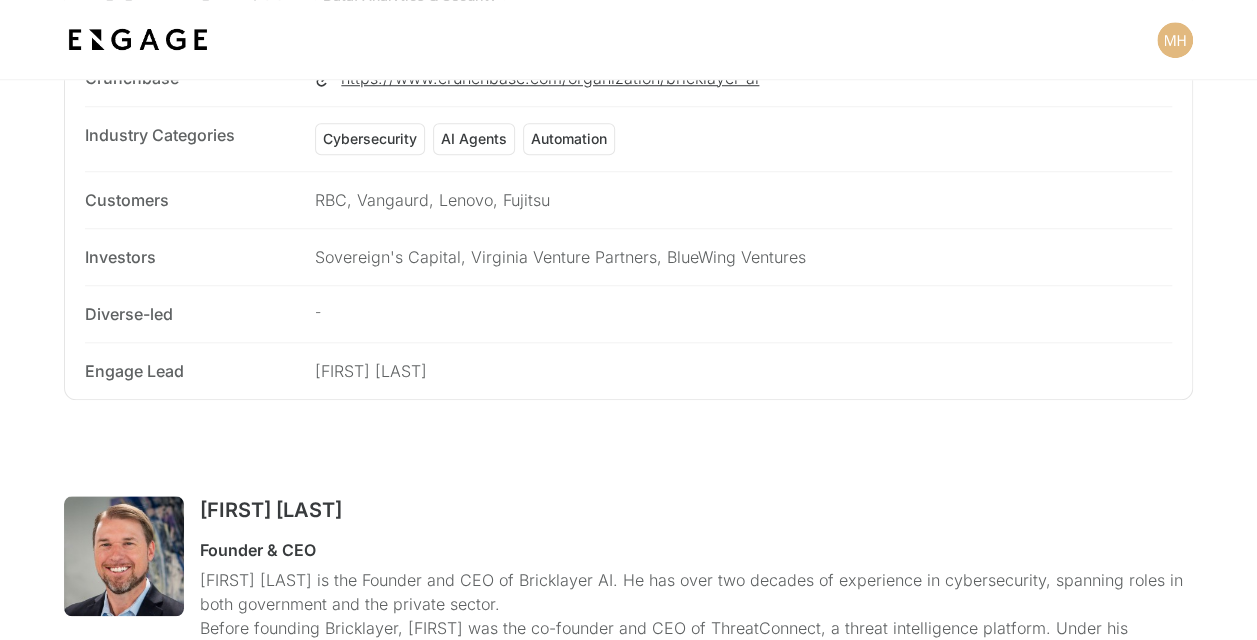 scroll, scrollTop: 0, scrollLeft: 0, axis: both 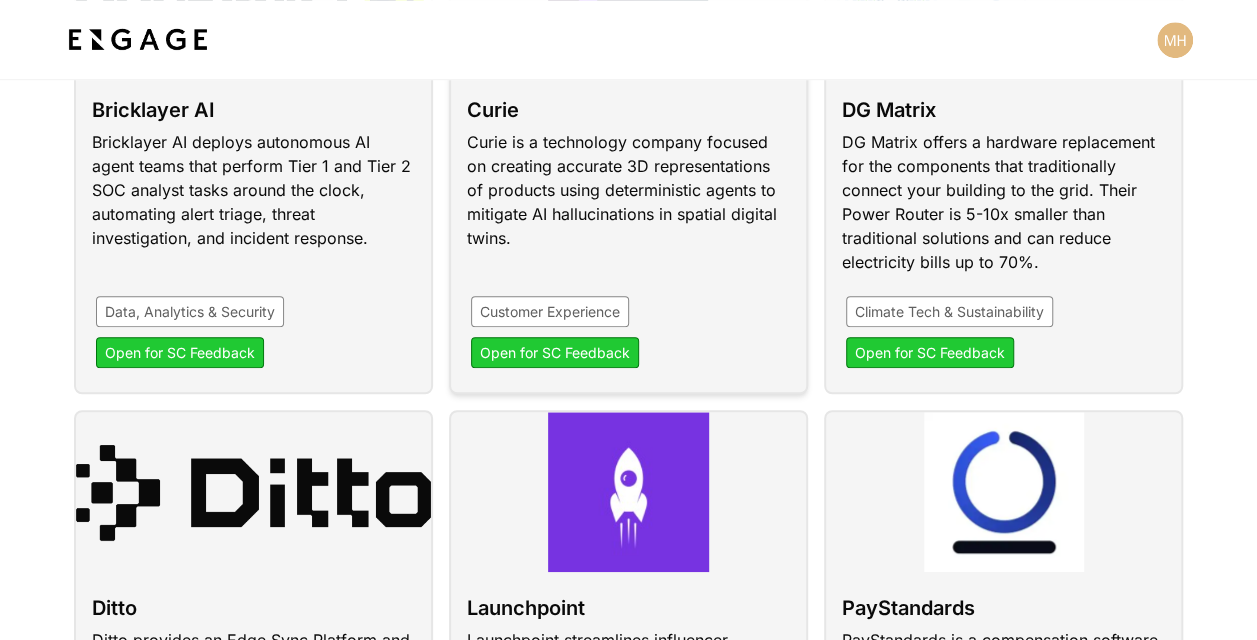 click at bounding box center (628, 153) 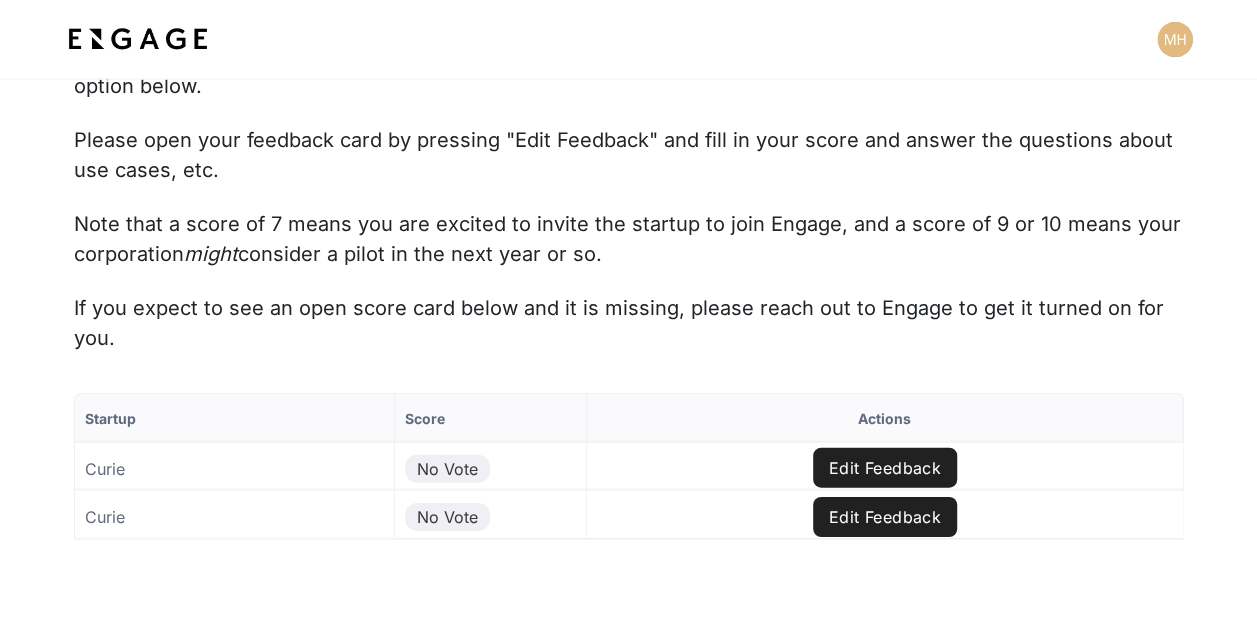 scroll, scrollTop: 2100, scrollLeft: 0, axis: vertical 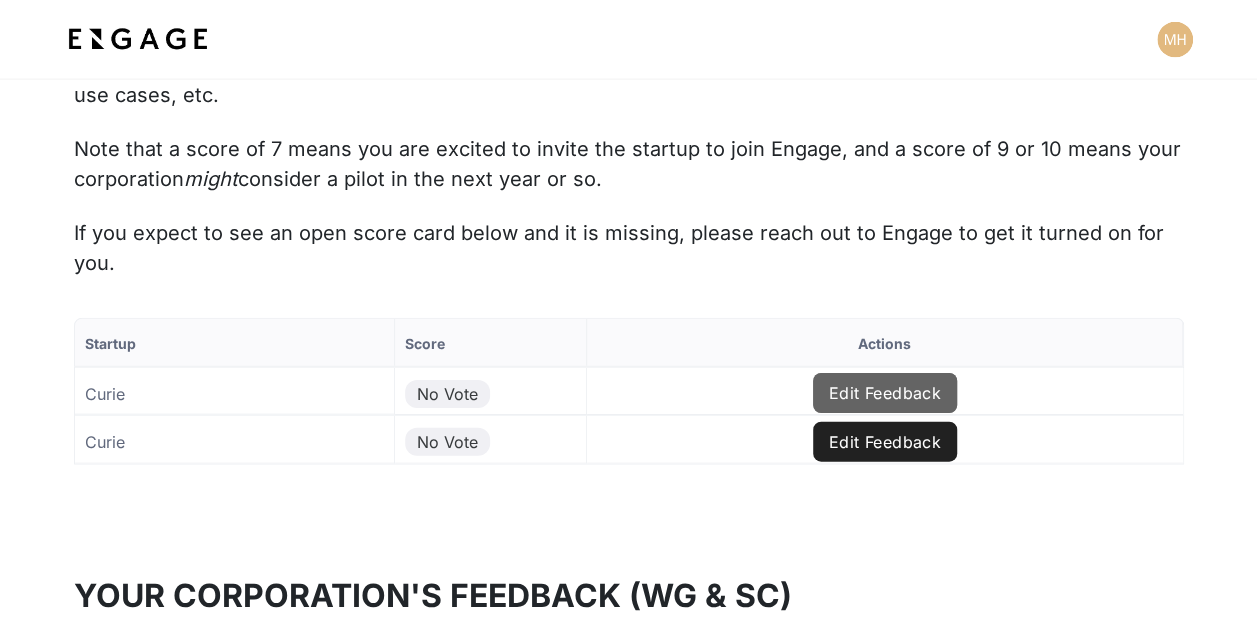 click on "Edit Feedback" at bounding box center [885, 393] 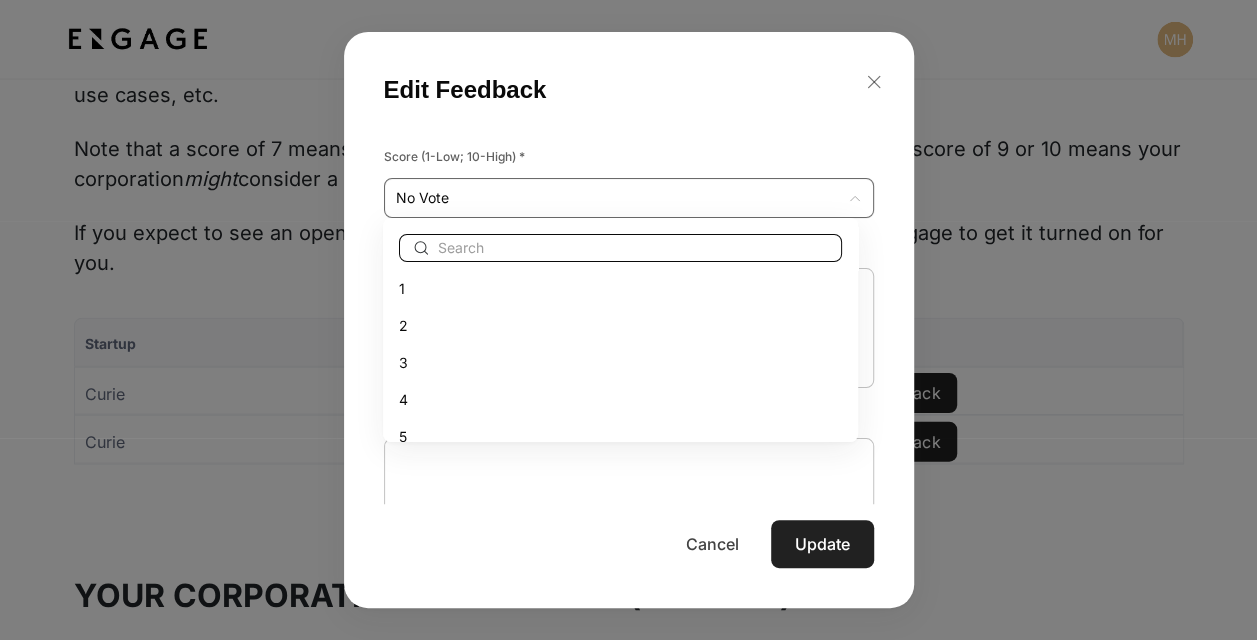 click on "Startup
Score
Actions Curie No Vote Edit Feedback Curie No Vote Edit Feedback
to
of
Page
of
Edit Feedback Score (1-Low; 10-High) *  No Vote No Vote ​ x ​ x ​ x ​ Cancel ​ 1" at bounding box center [628, 427] 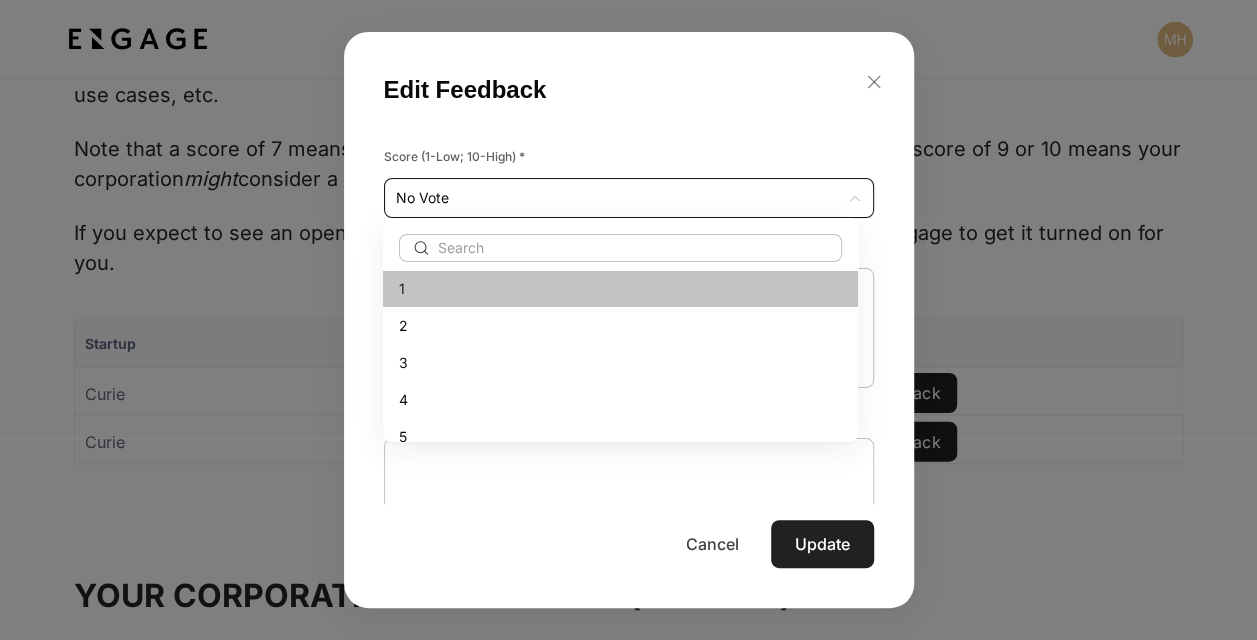 click on "1" at bounding box center (620, 288) 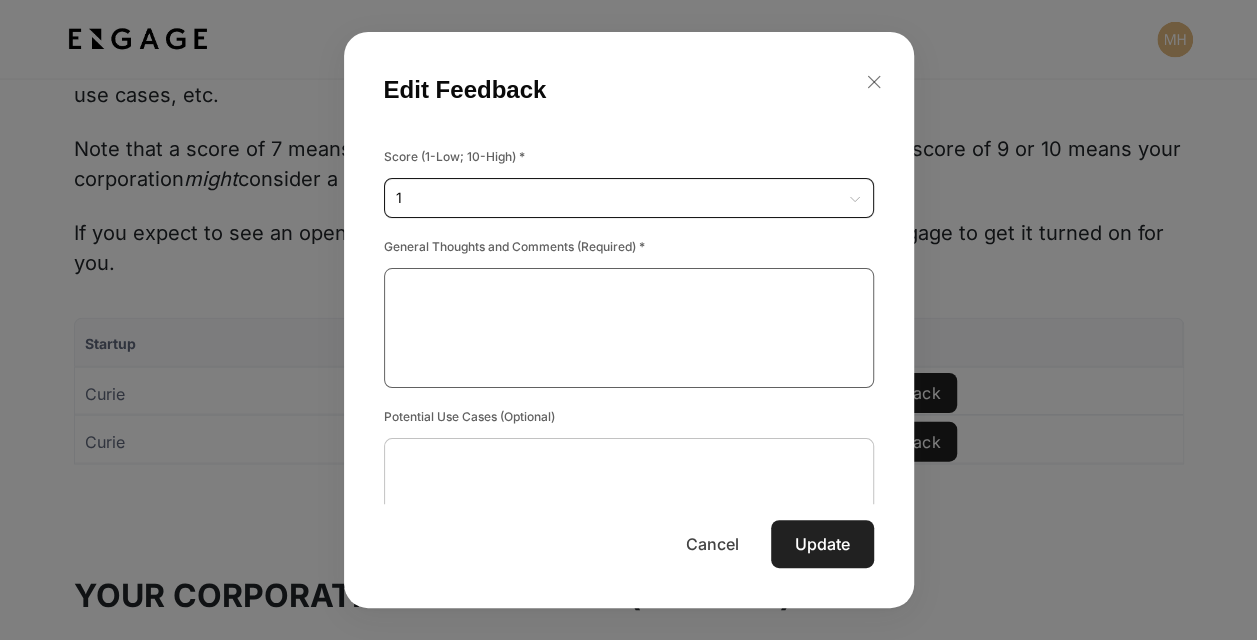 click at bounding box center [629, 328] 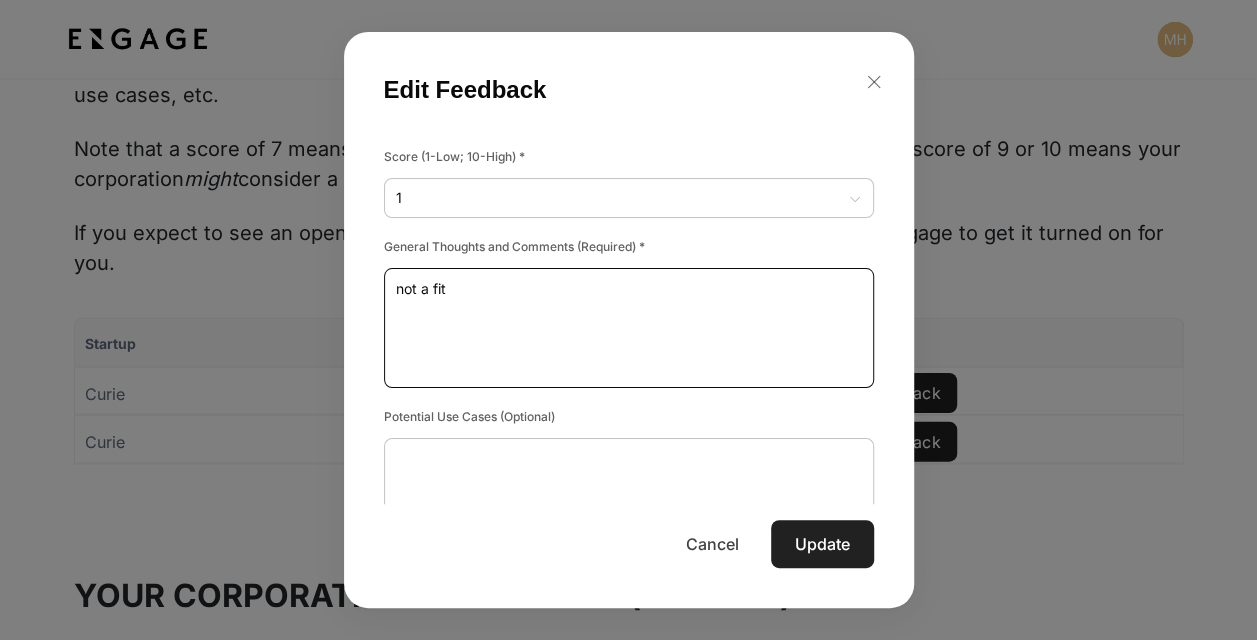 type on "not a fit" 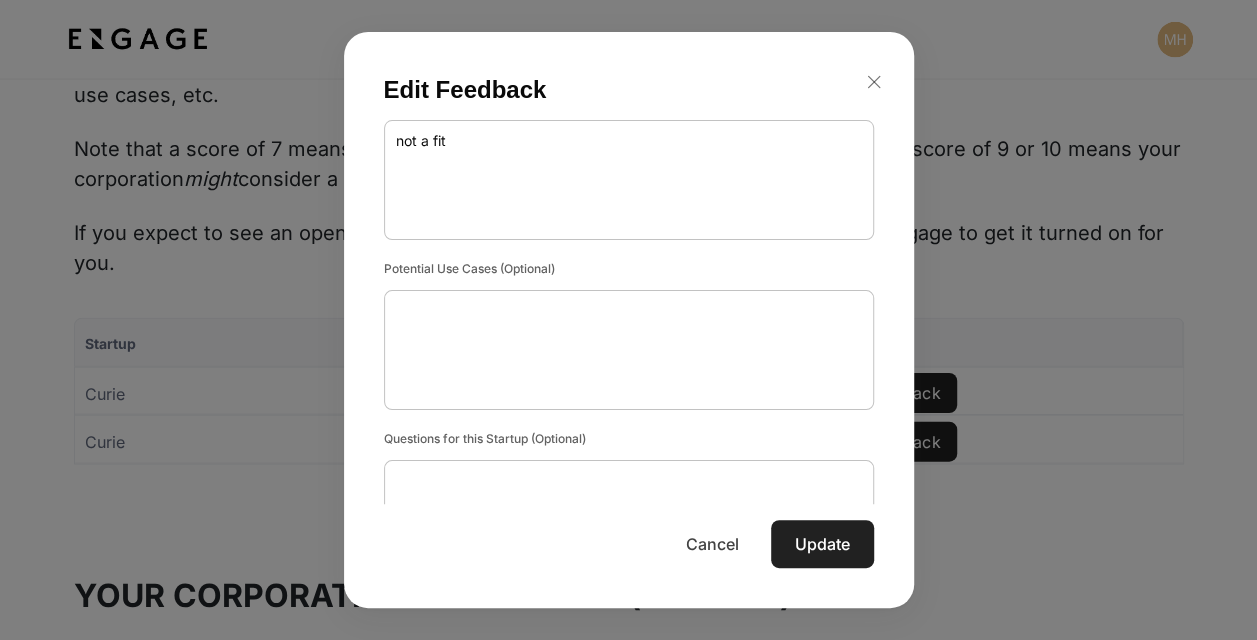 scroll, scrollTop: 48, scrollLeft: 0, axis: vertical 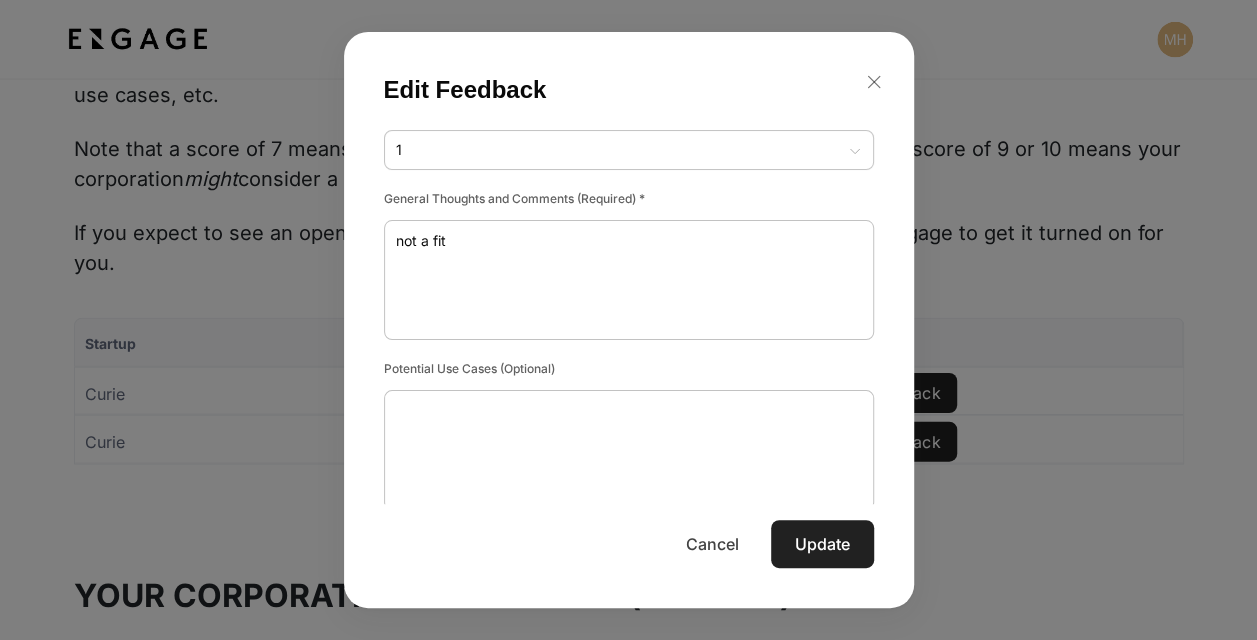 click on "Update" at bounding box center (822, 544) 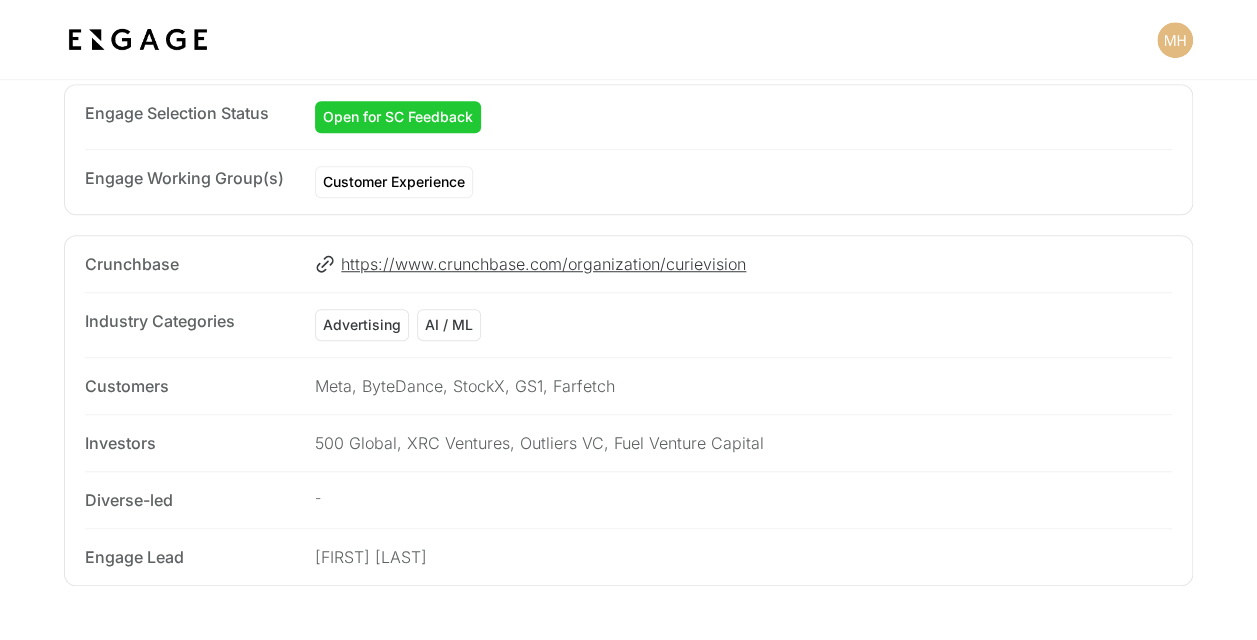 scroll, scrollTop: 0, scrollLeft: 0, axis: both 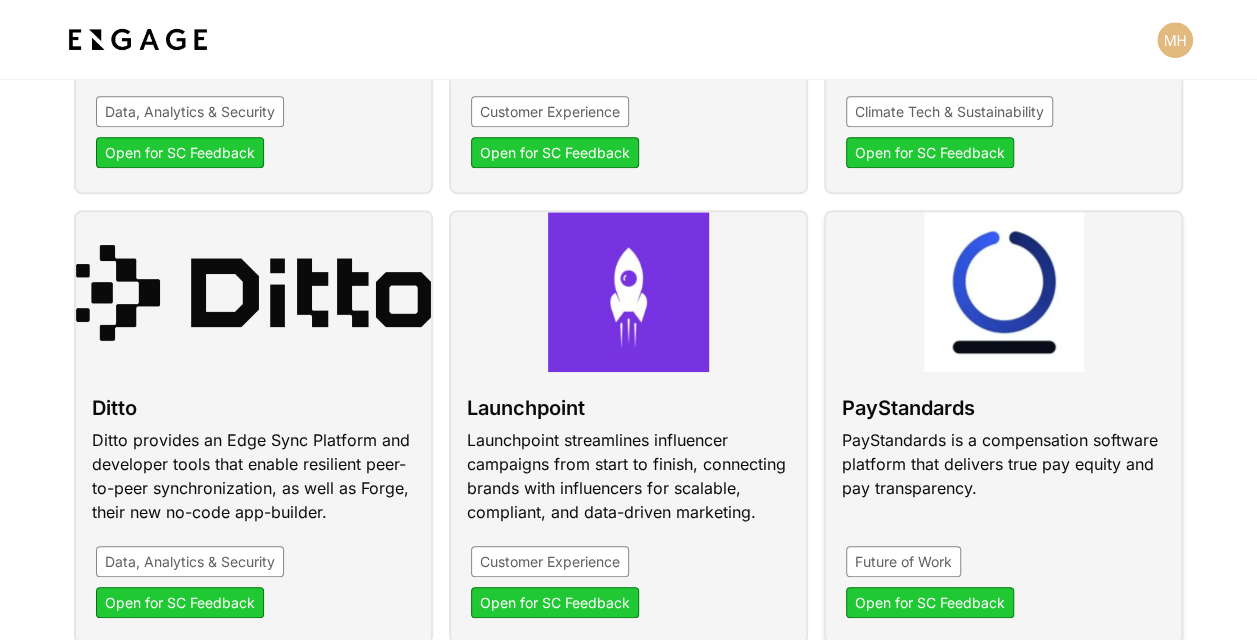 click at bounding box center [1003, 427] 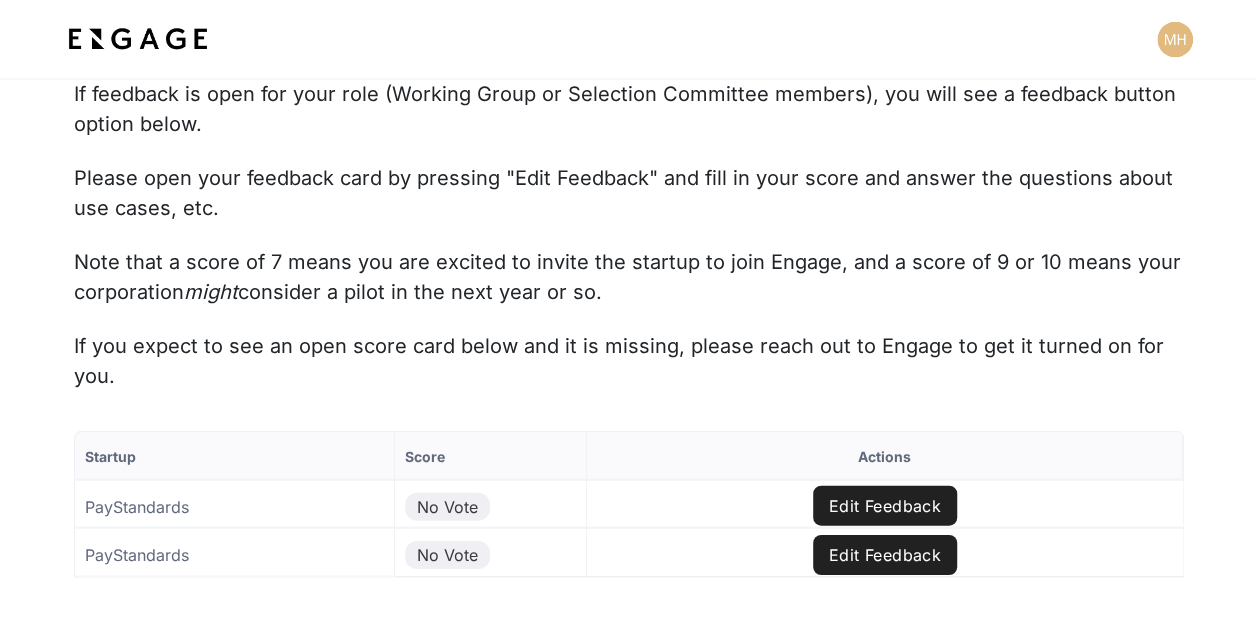 scroll, scrollTop: 2000, scrollLeft: 0, axis: vertical 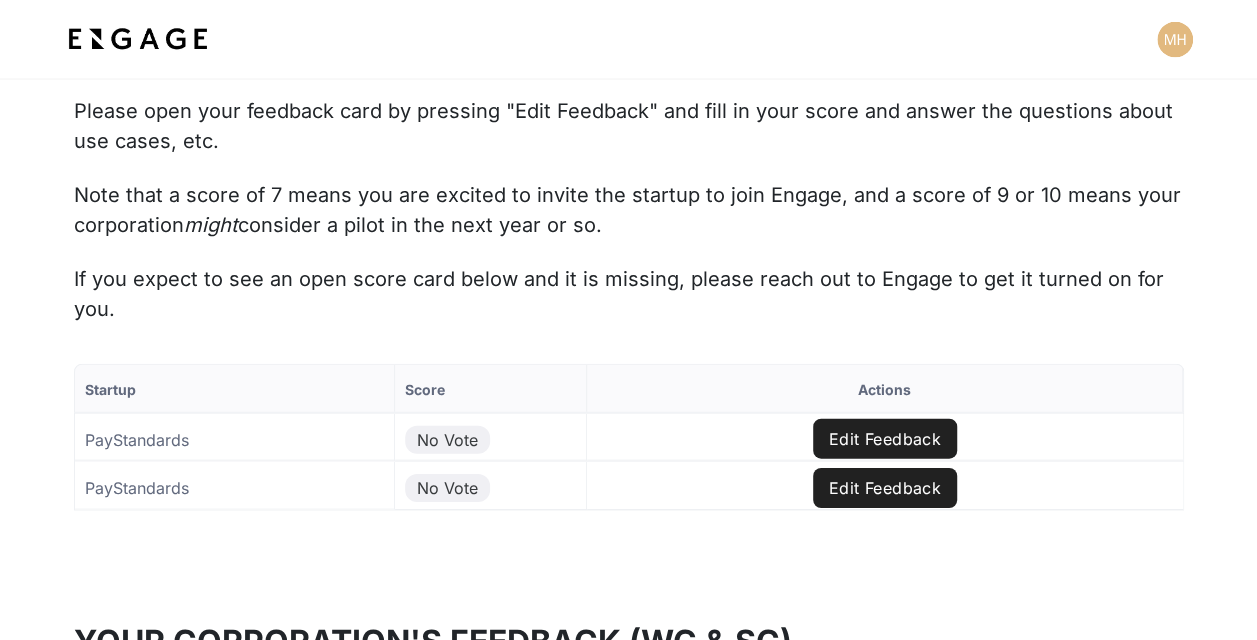 click on "Edit Feedback" at bounding box center [885, 439] 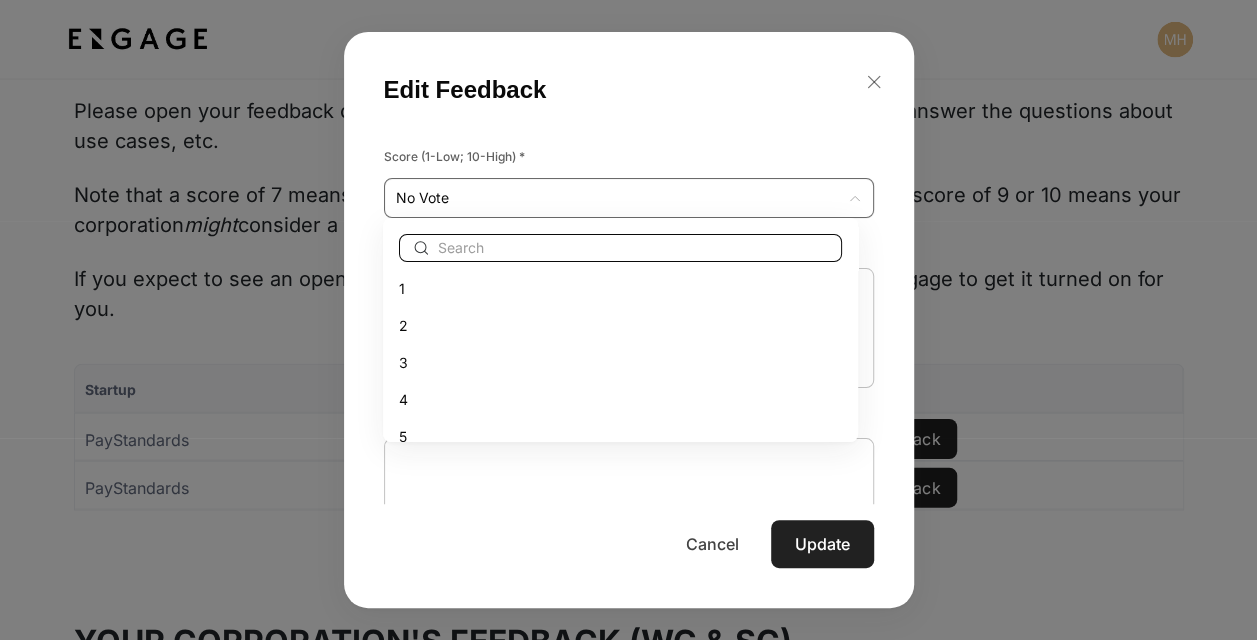click on "Startup
Score
Actions PayStandards No Vote Edit Feedback PayStandards No Vote Edit Feedback
to
of
Page
of
Edit Feedback Score (1-Low; 10-High) *  No Vote No Vote ​ x ​ x ​ x 1" at bounding box center [628, 473] 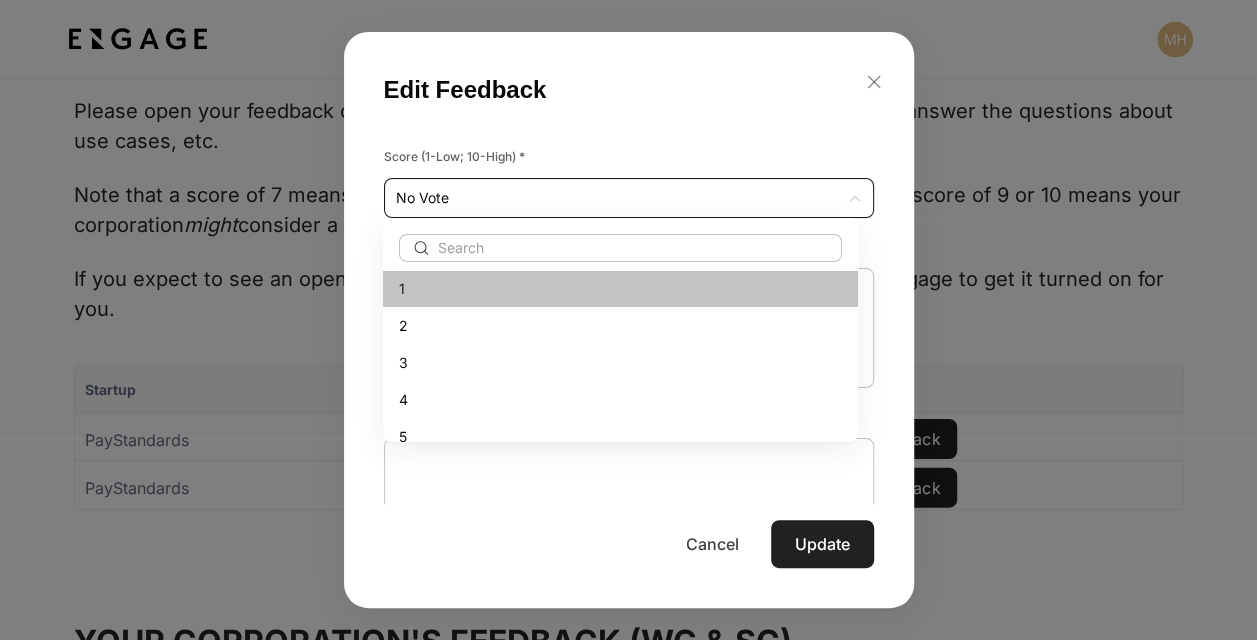 click on "1" at bounding box center [620, 288] 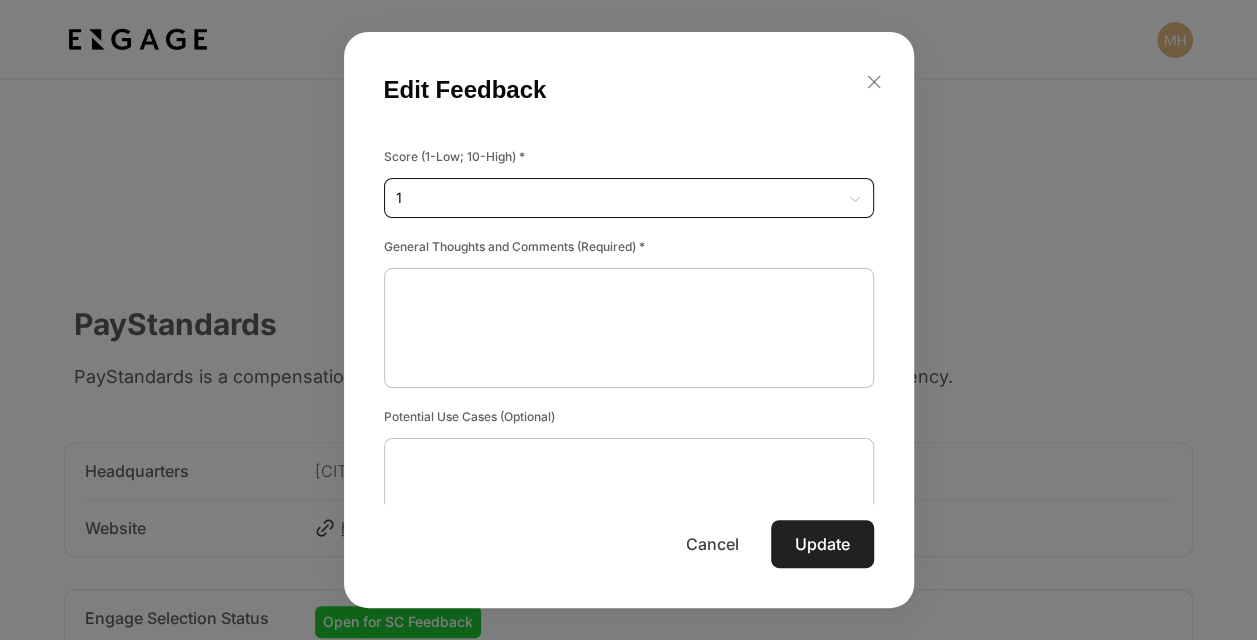 scroll, scrollTop: 0, scrollLeft: 0, axis: both 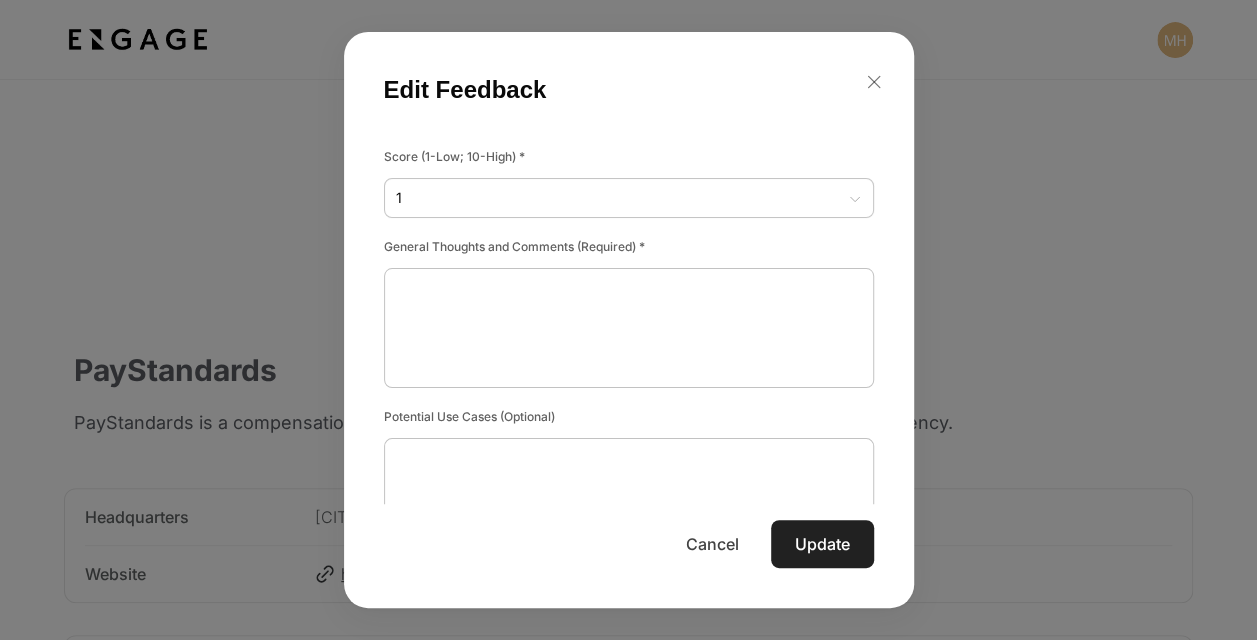 drag, startPoint x: 702, startPoint y: 52, endPoint x: 912, endPoint y: 70, distance: 210.77002 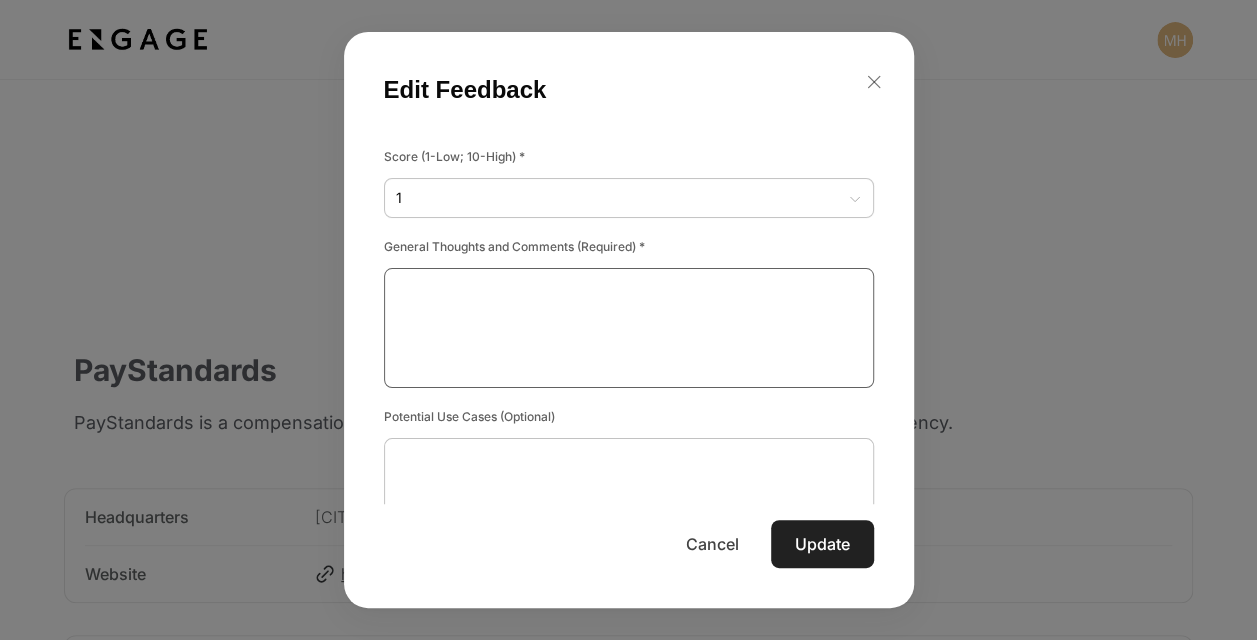 click at bounding box center (629, 328) 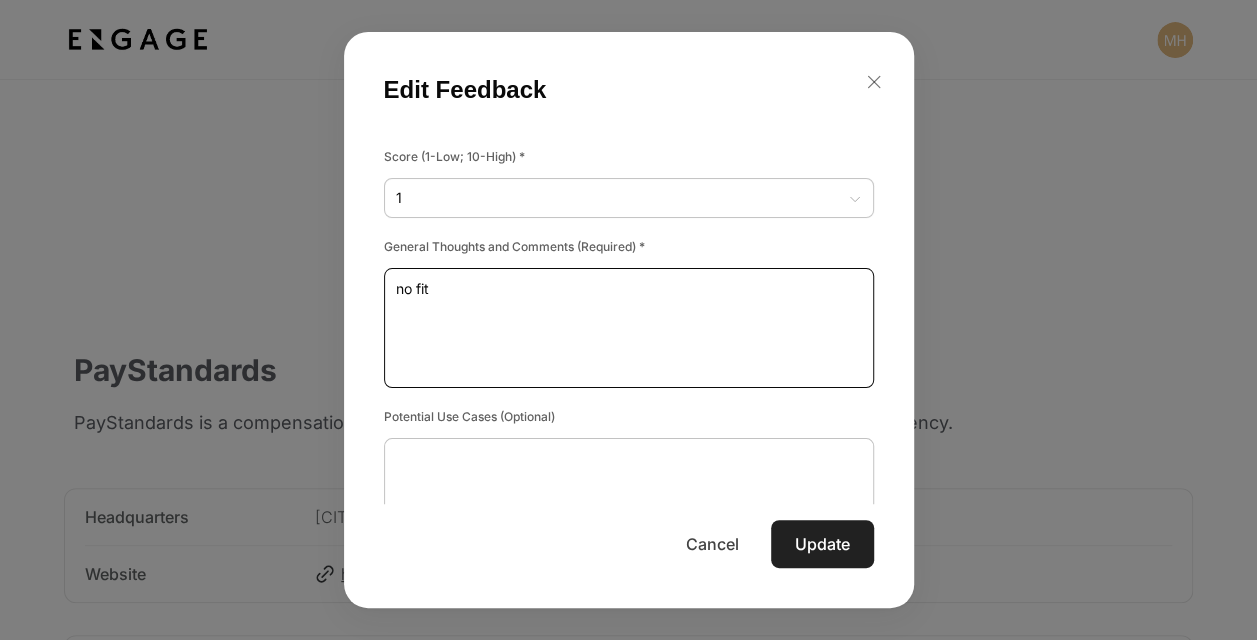 type on "no fit" 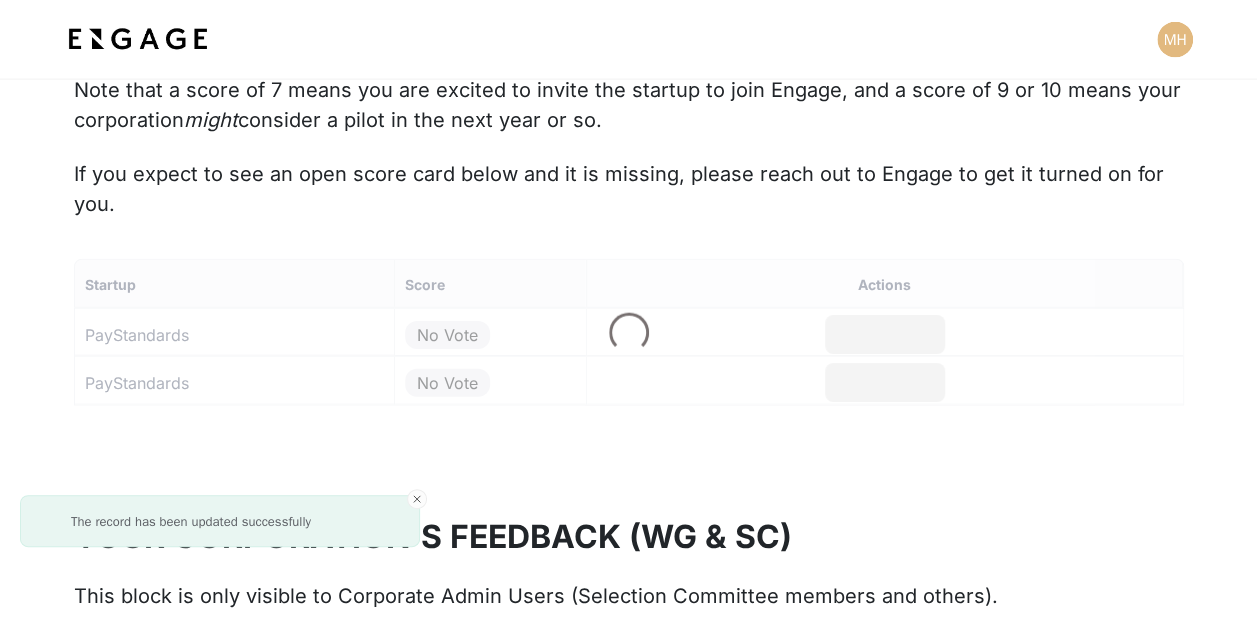 scroll, scrollTop: 2114, scrollLeft: 0, axis: vertical 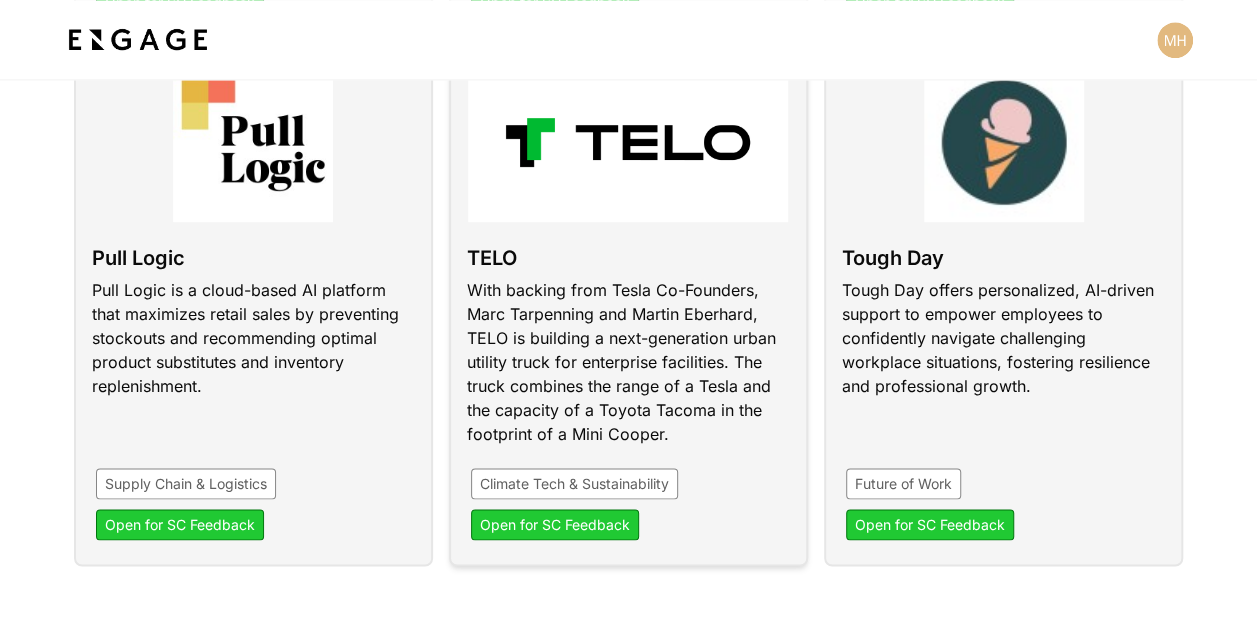 click at bounding box center (628, 313) 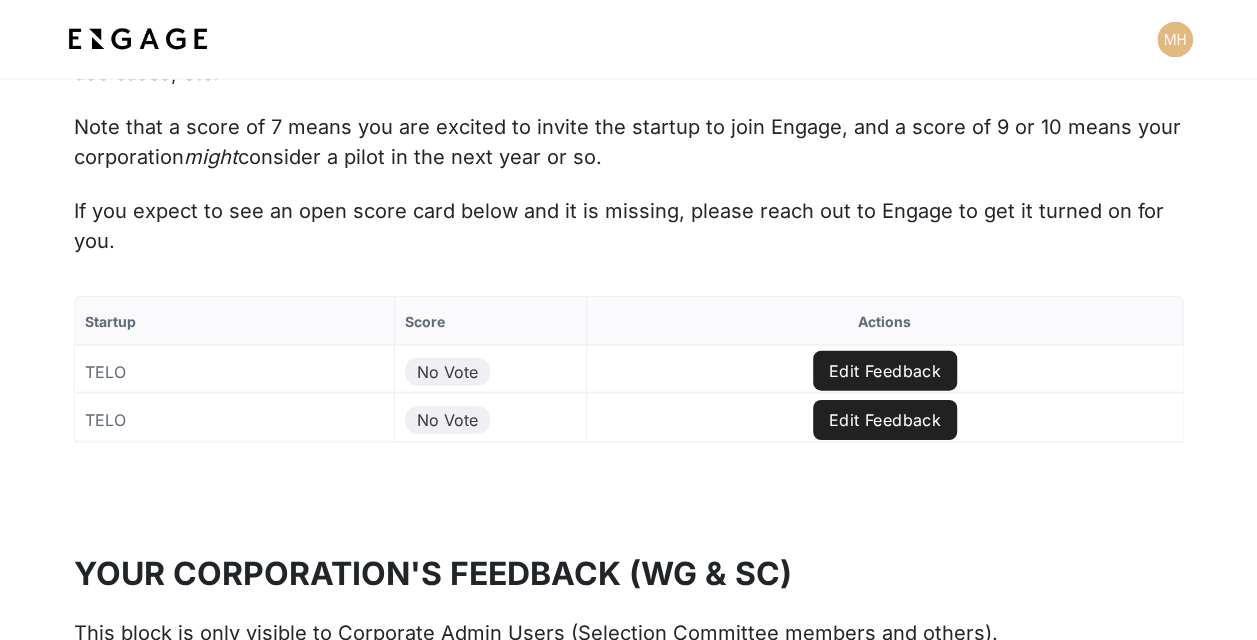 scroll, scrollTop: 2100, scrollLeft: 0, axis: vertical 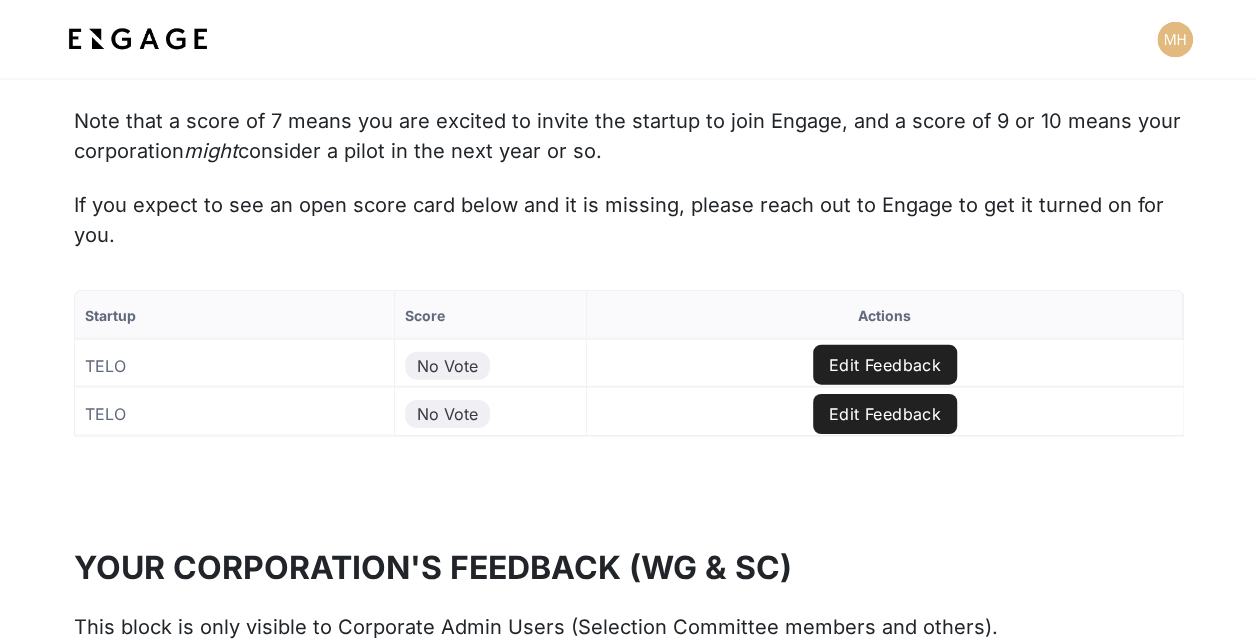 click on "Edit Feedback" at bounding box center (885, 365) 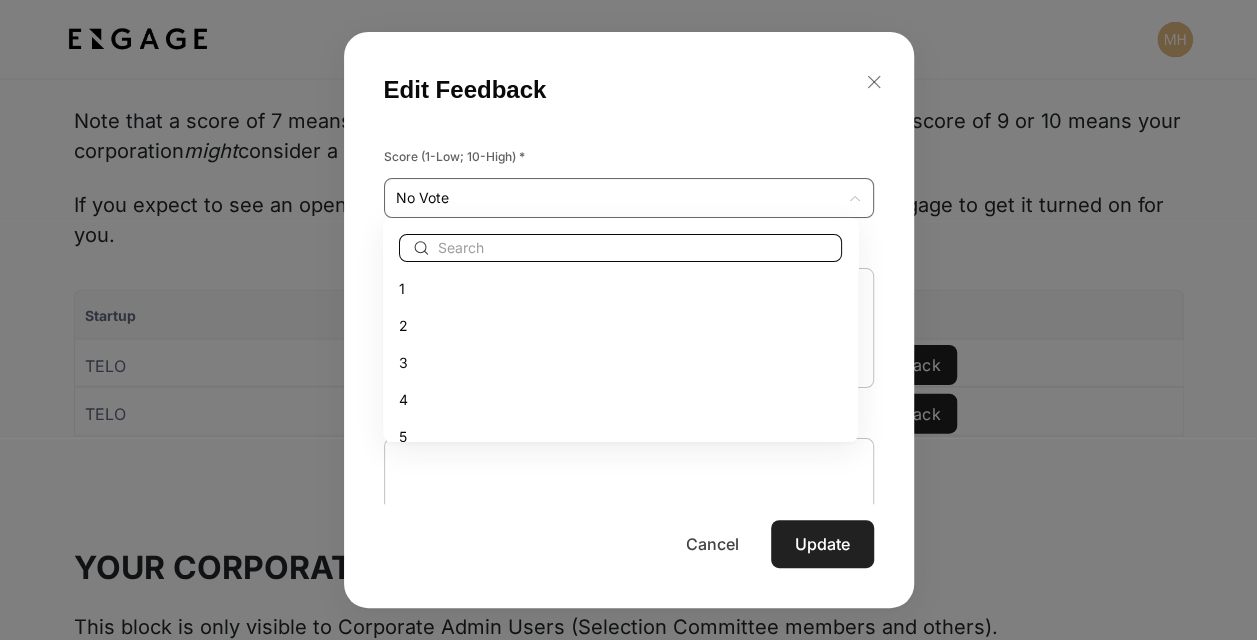 click on "Startup
Score
Actions TELO No Vote Edit Feedback TELO No Vote Edit Feedback
to
of
Page
of
Edit Feedback Score (1-Low; 10-High) *  No Vote No Vote ​ x ​ x ​ x ​ Cancel Update" at bounding box center (628, 399) 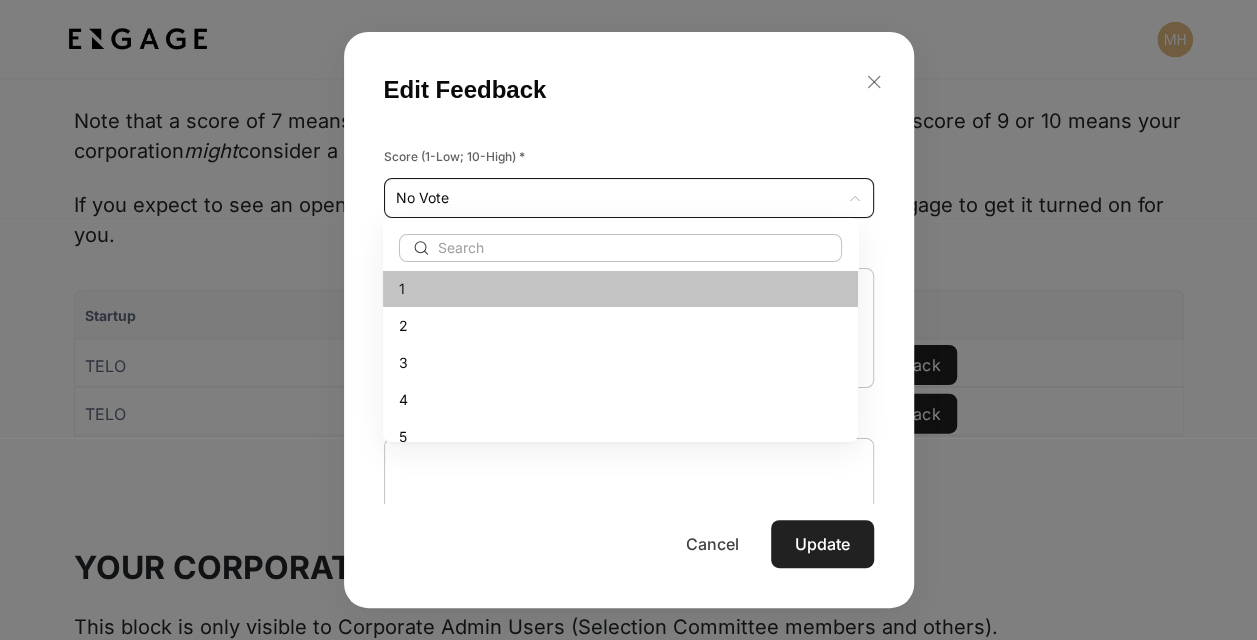 click on "1" at bounding box center (620, 288) 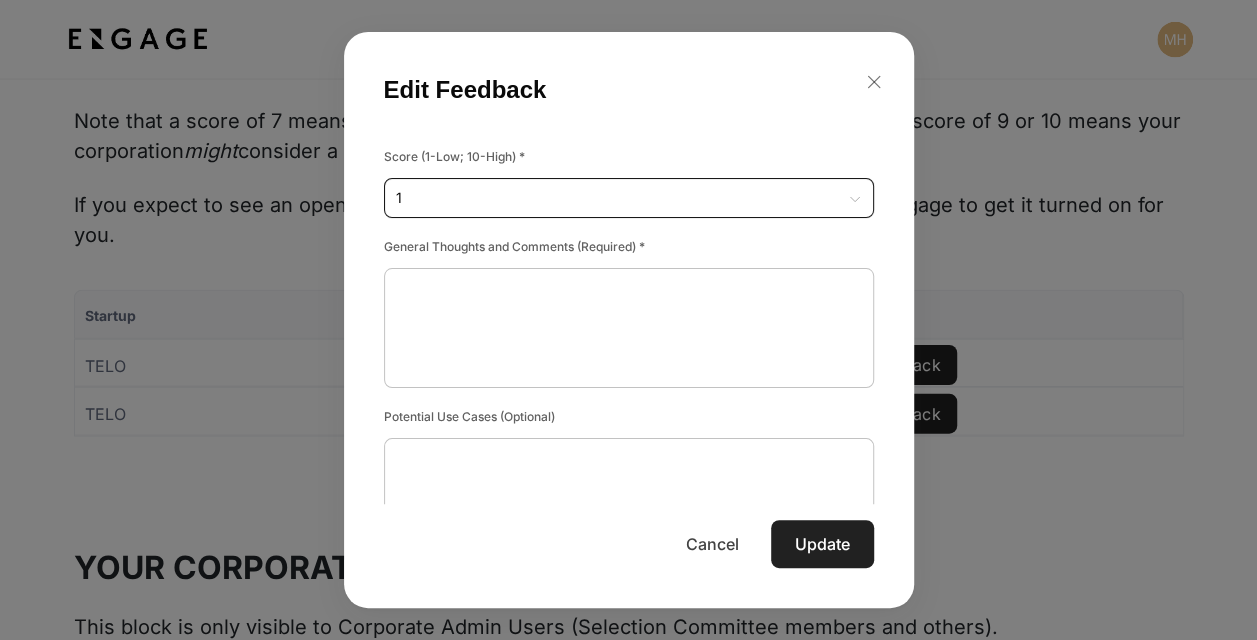 click on "Update" at bounding box center (822, 544) 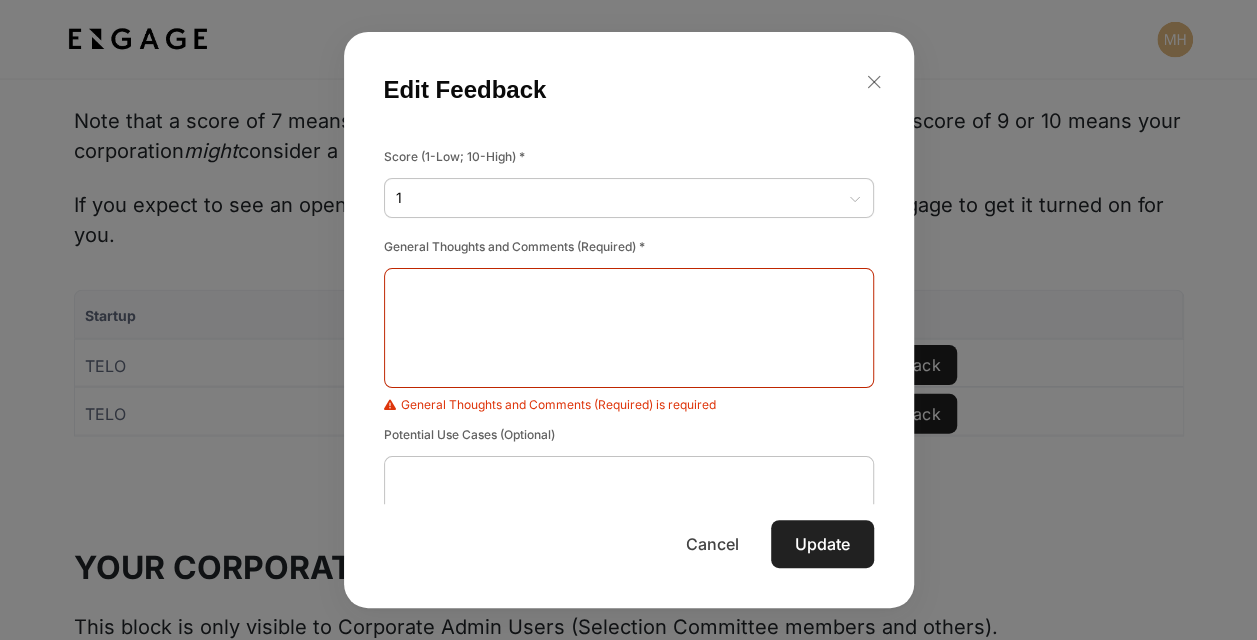 click at bounding box center (629, 328) 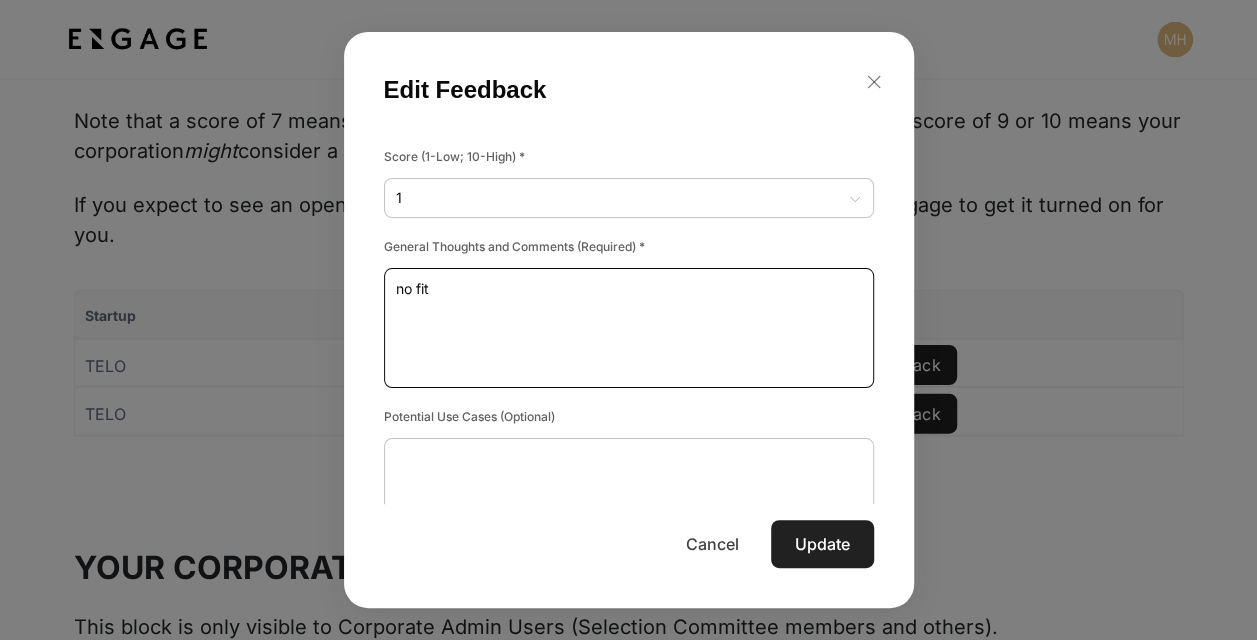 type on "no fit" 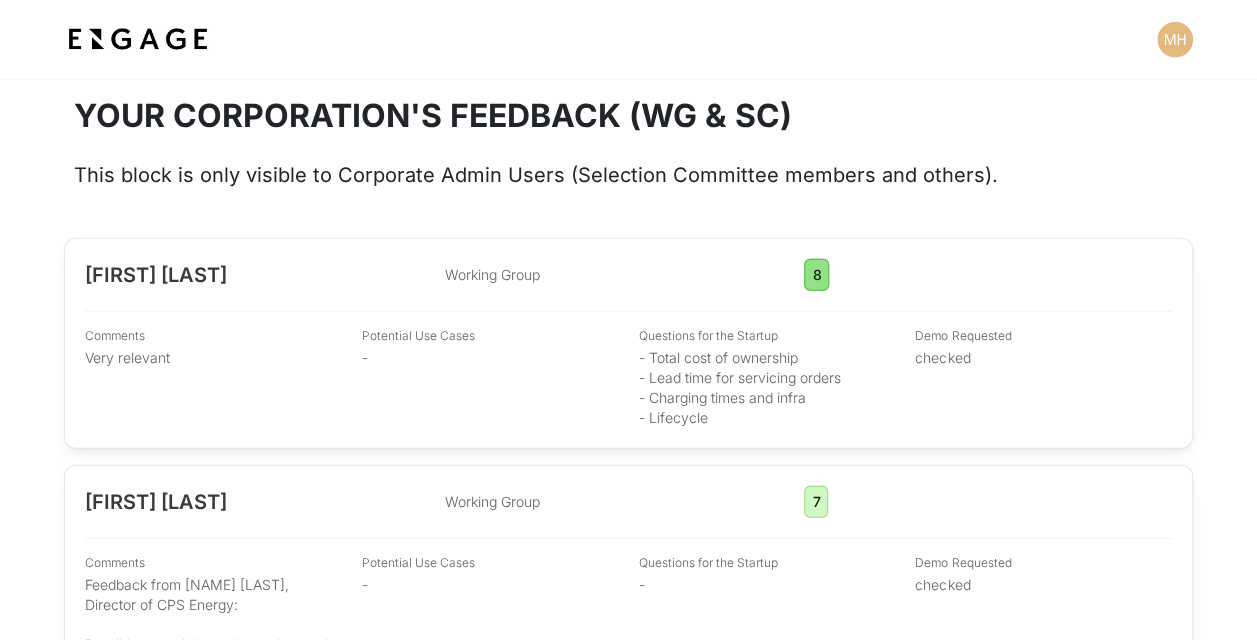 scroll, scrollTop: 2600, scrollLeft: 0, axis: vertical 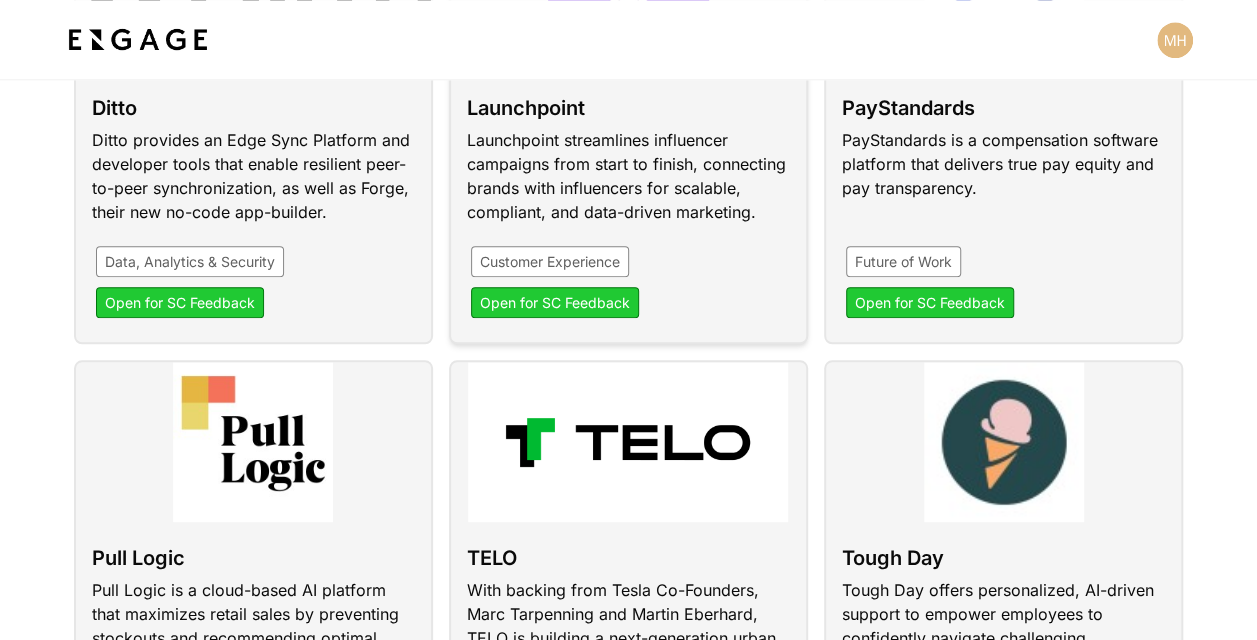 click at bounding box center (628, 127) 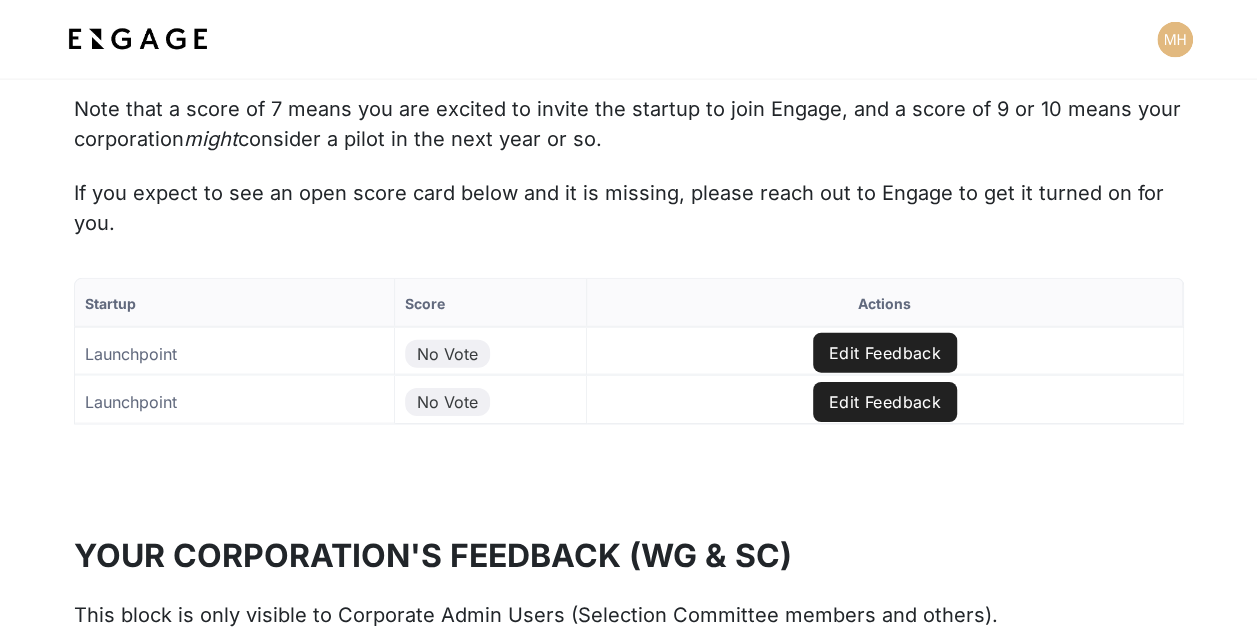 scroll, scrollTop: 2200, scrollLeft: 0, axis: vertical 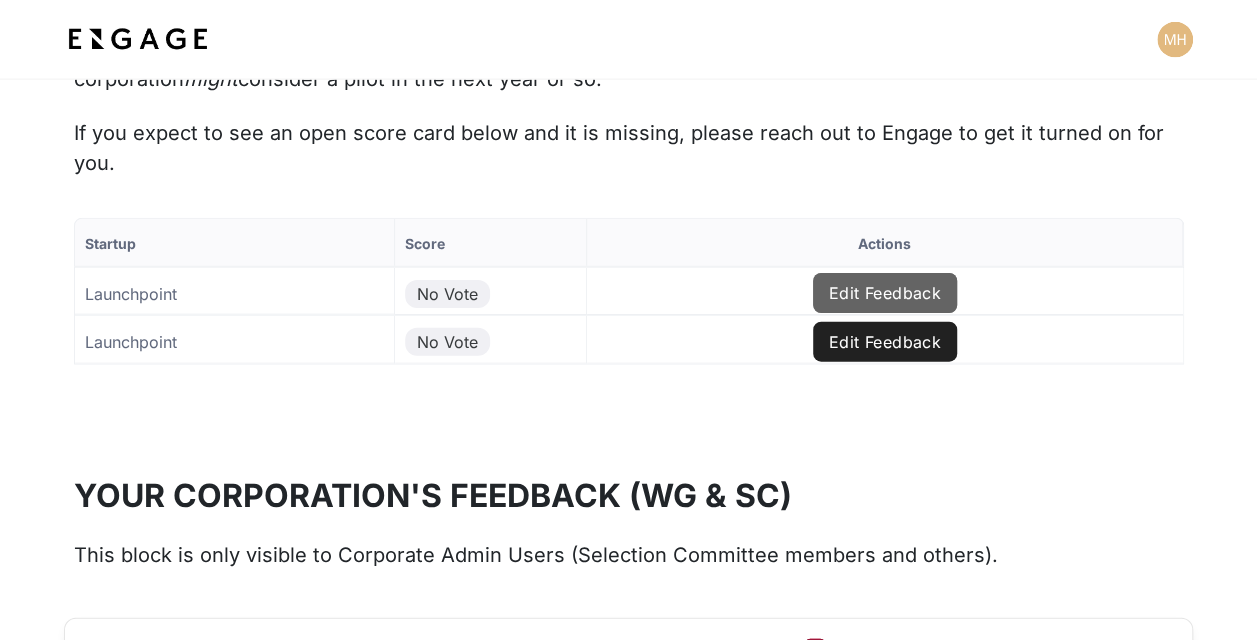 click on "Edit Feedback" at bounding box center (885, 293) 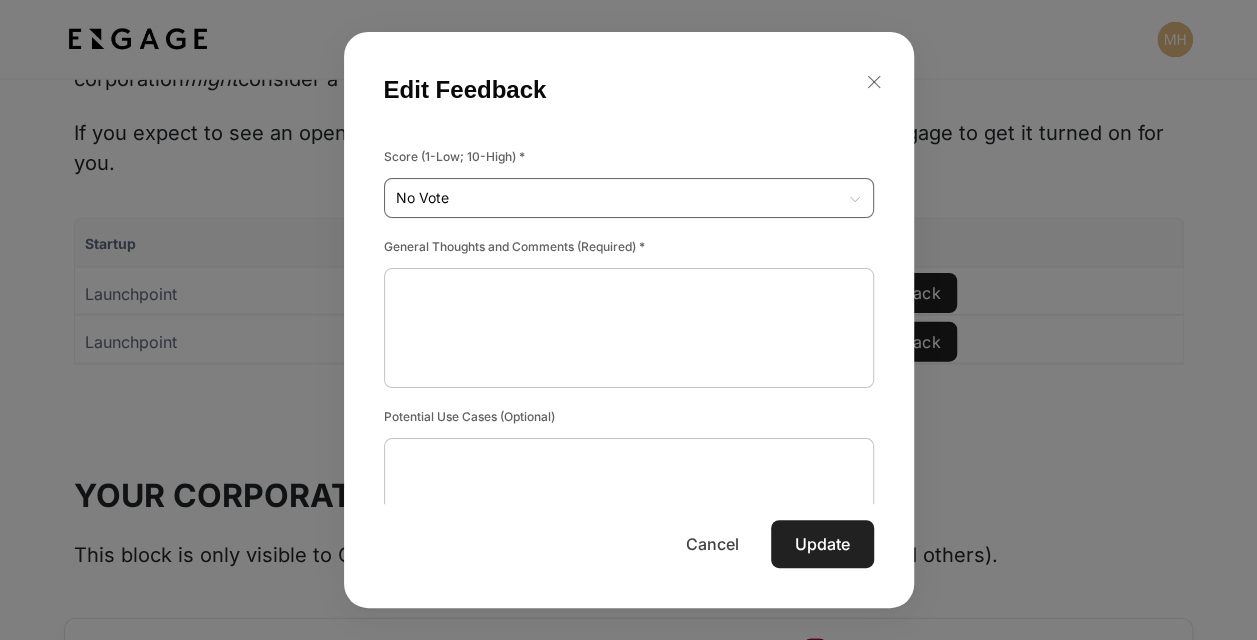 click on "Startup
Score
Actions Launchpoint No Vote Edit Feedback Launchpoint No Vote Edit Feedback
to
of
Page
of
Edit Feedback Score (1-Low; 10-High) *  No Vote No Vote ​ x ​ x ​ x ​" at bounding box center [628, 327] 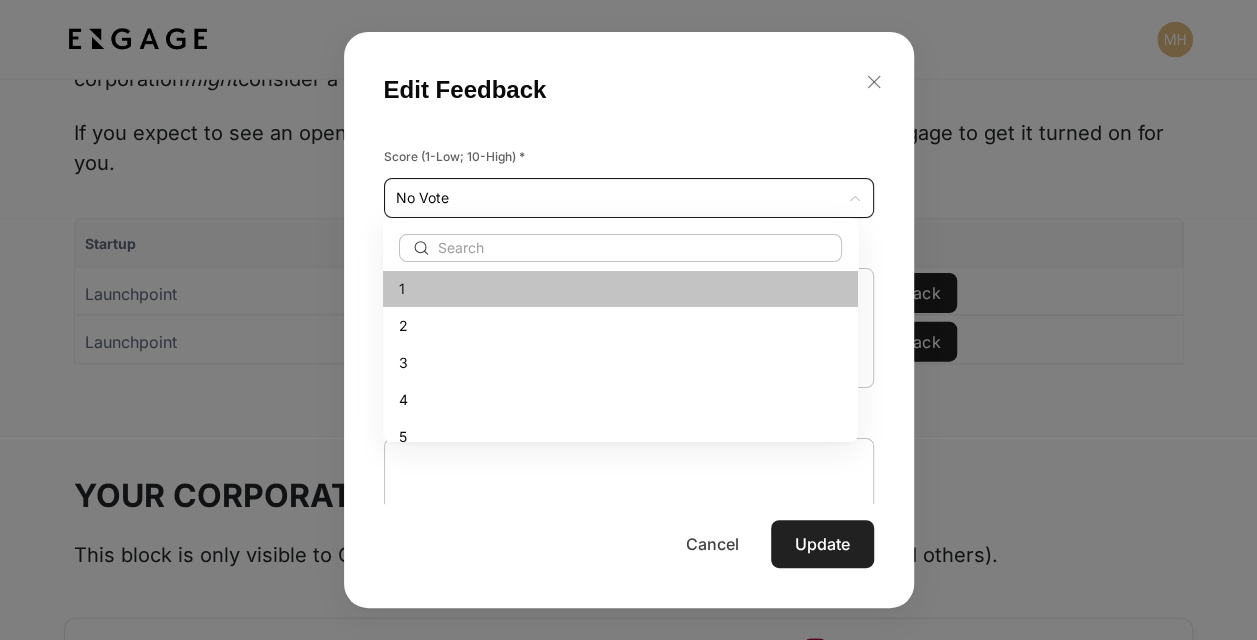 click on "1" at bounding box center [620, 288] 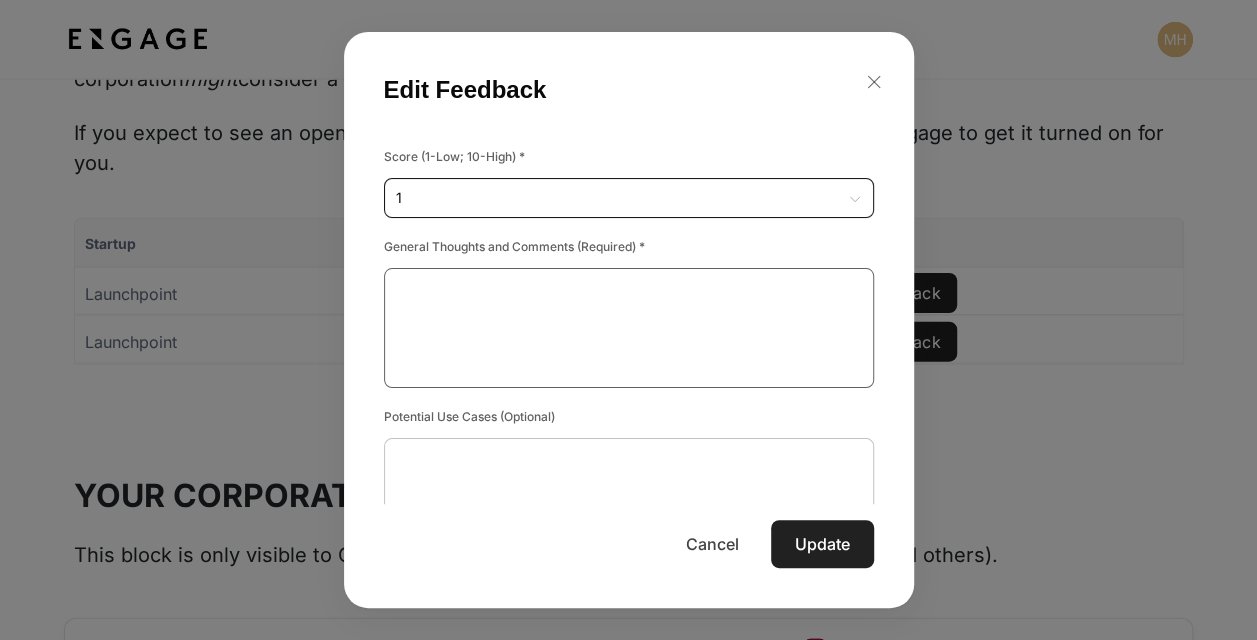 click at bounding box center (629, 328) 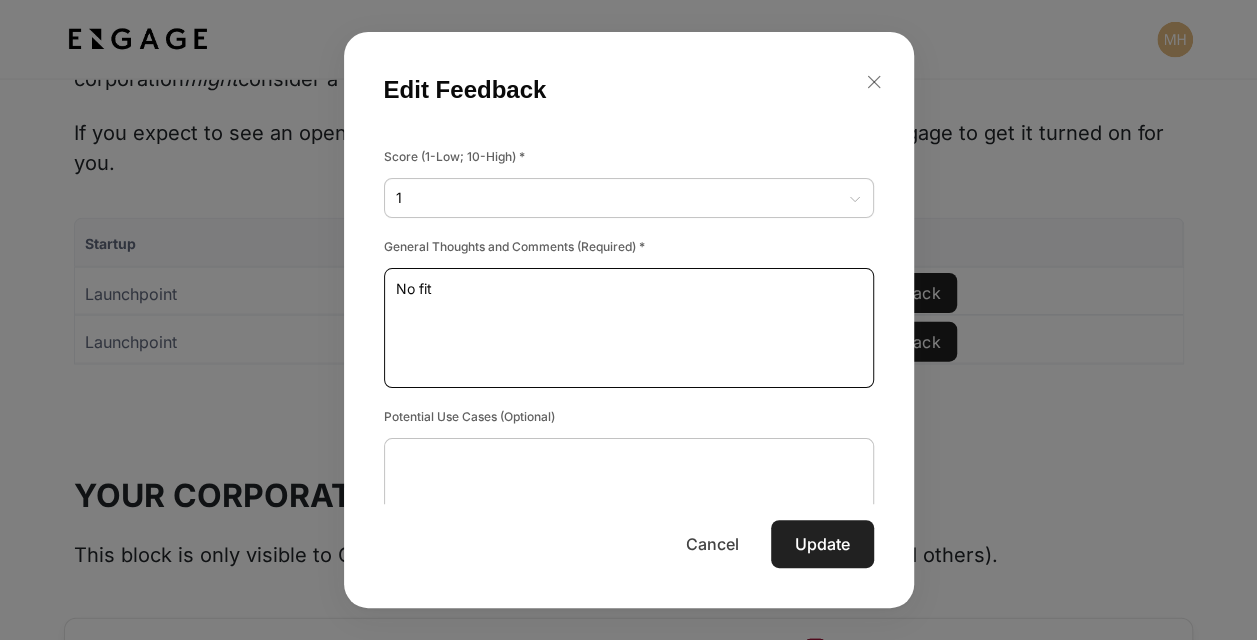 type on "No fit" 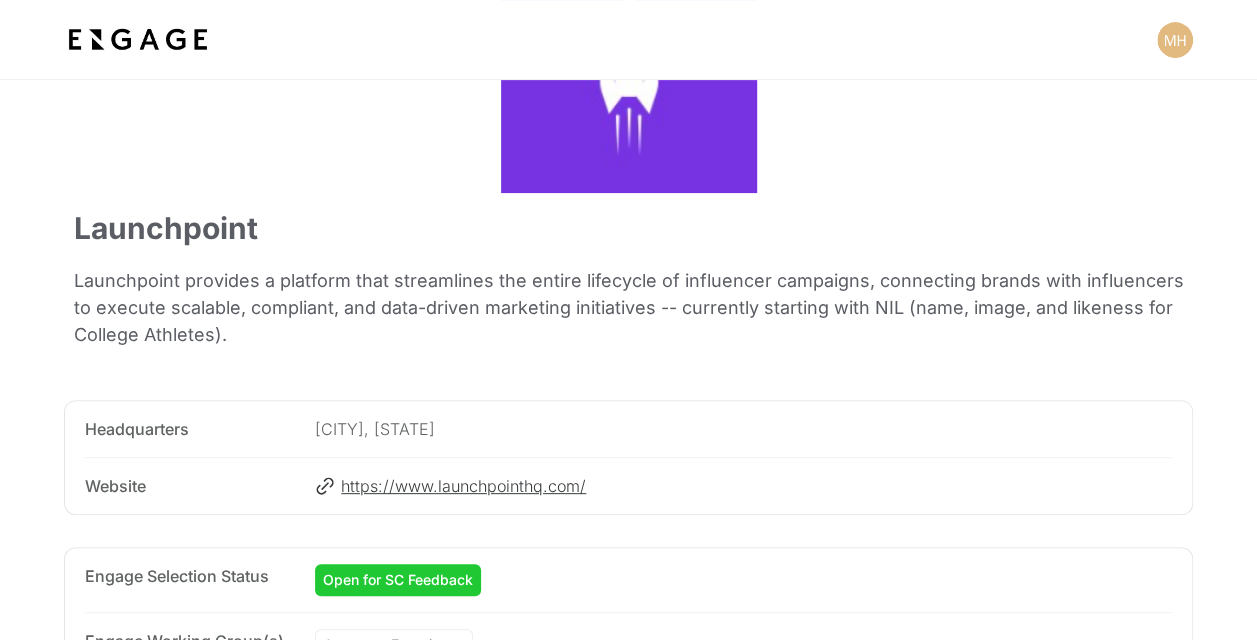 scroll, scrollTop: 0, scrollLeft: 0, axis: both 